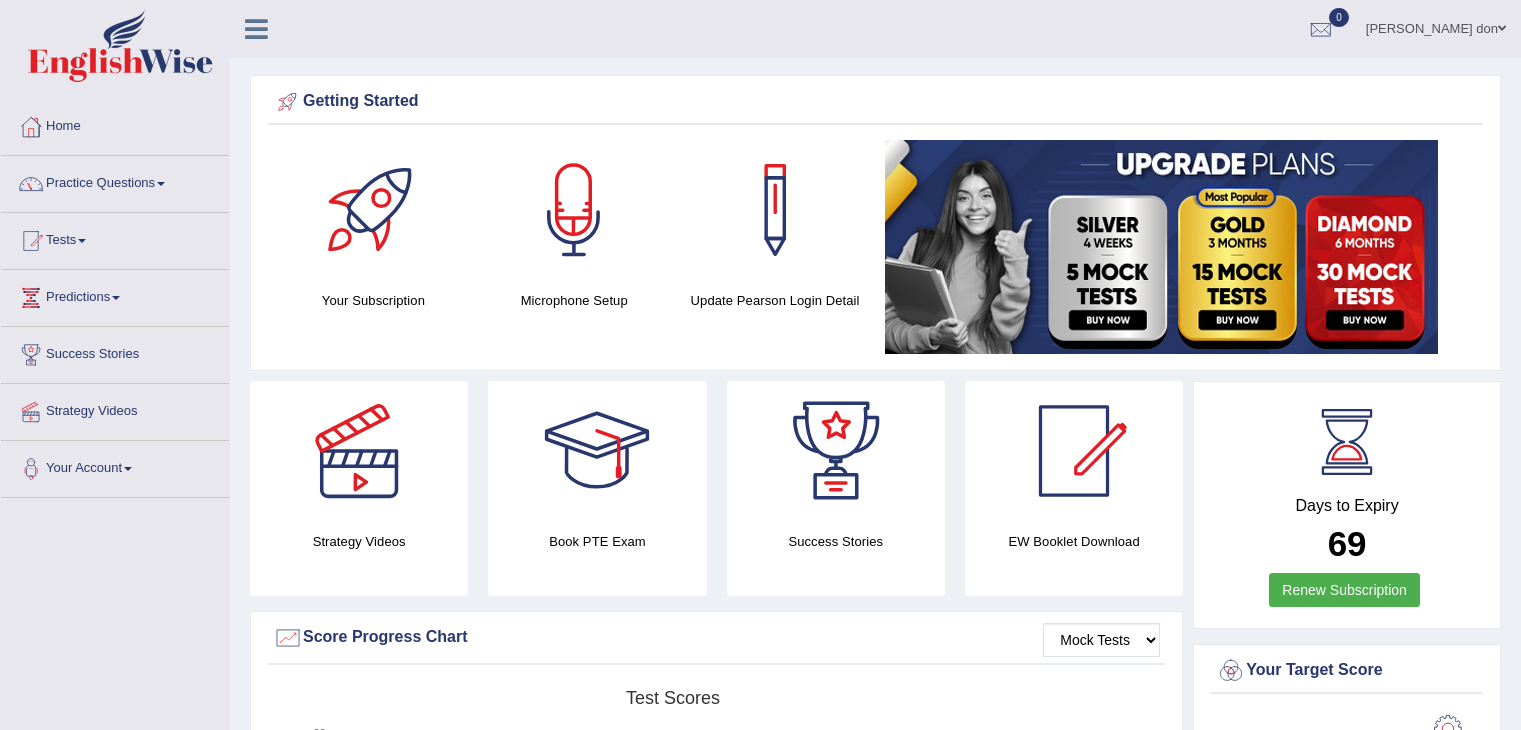 scroll, scrollTop: 0, scrollLeft: 0, axis: both 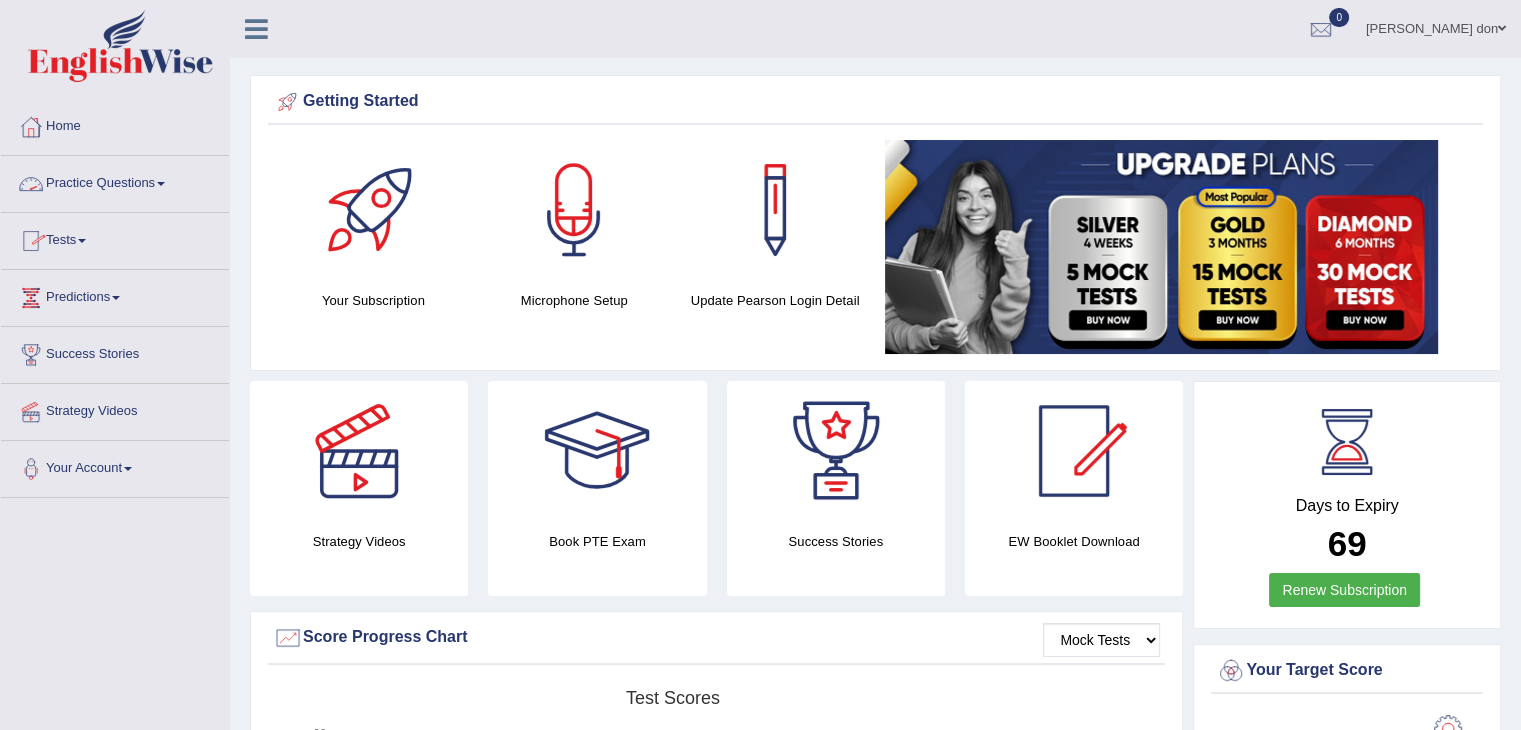 click at bounding box center (161, 184) 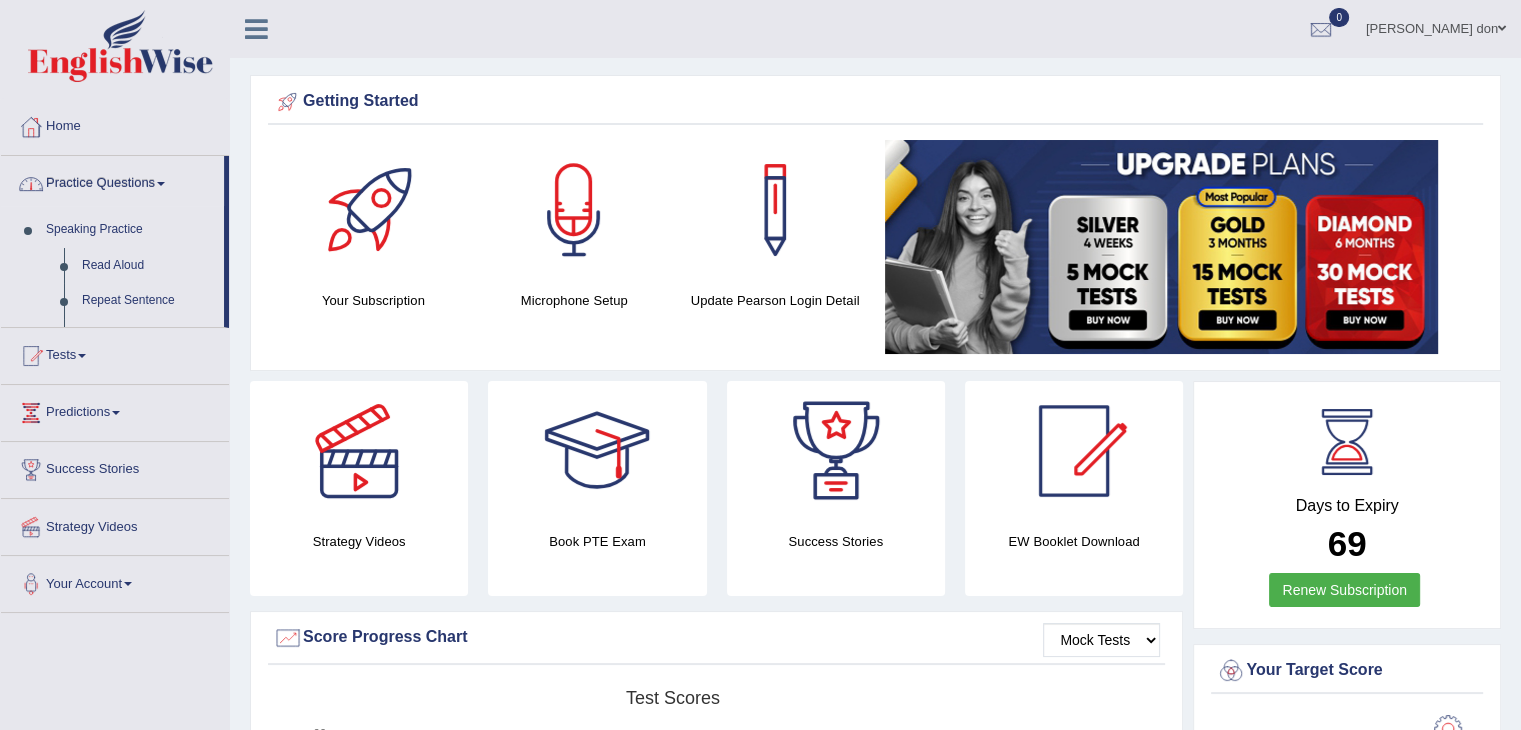 click at bounding box center [161, 184] 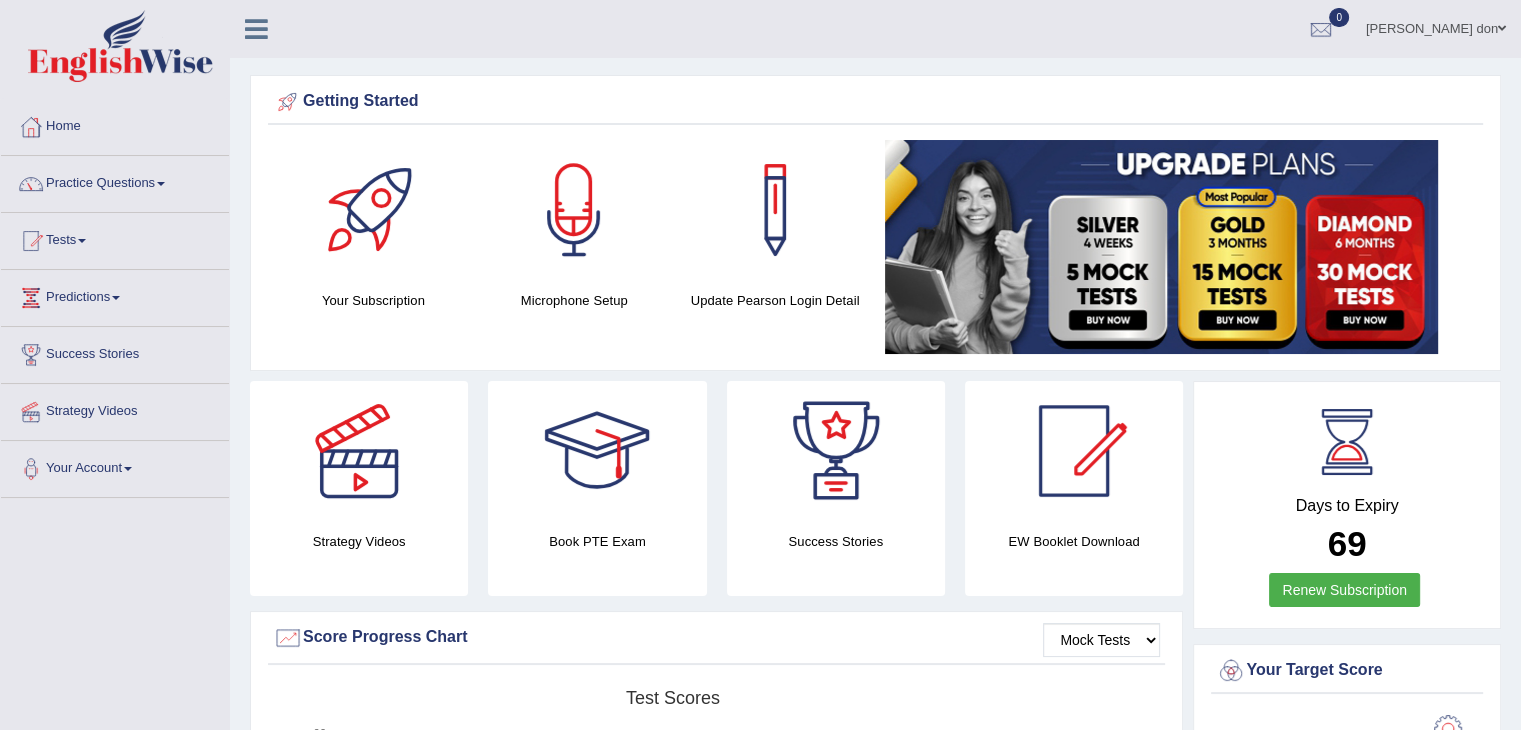 click at bounding box center (161, 184) 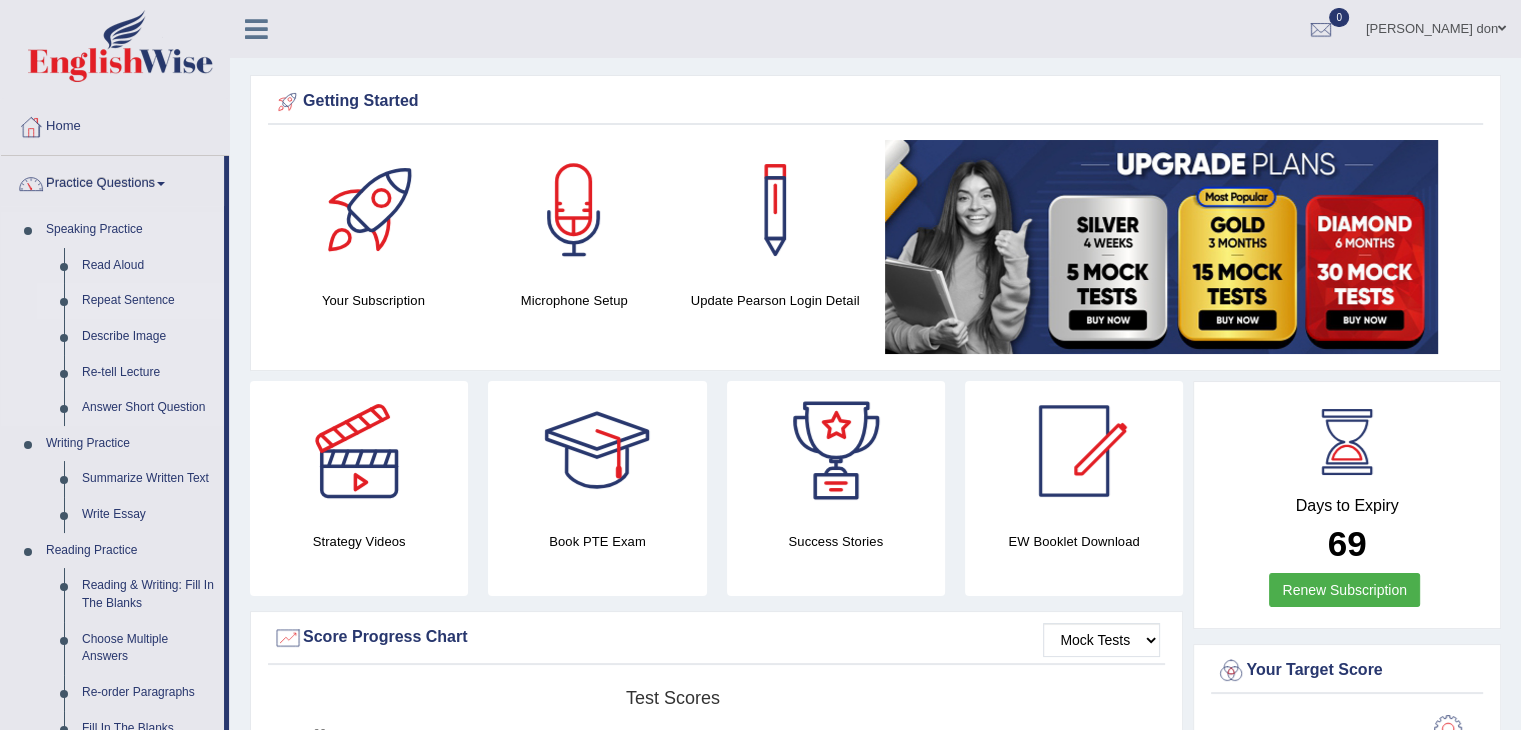 click on "Repeat Sentence" at bounding box center (148, 301) 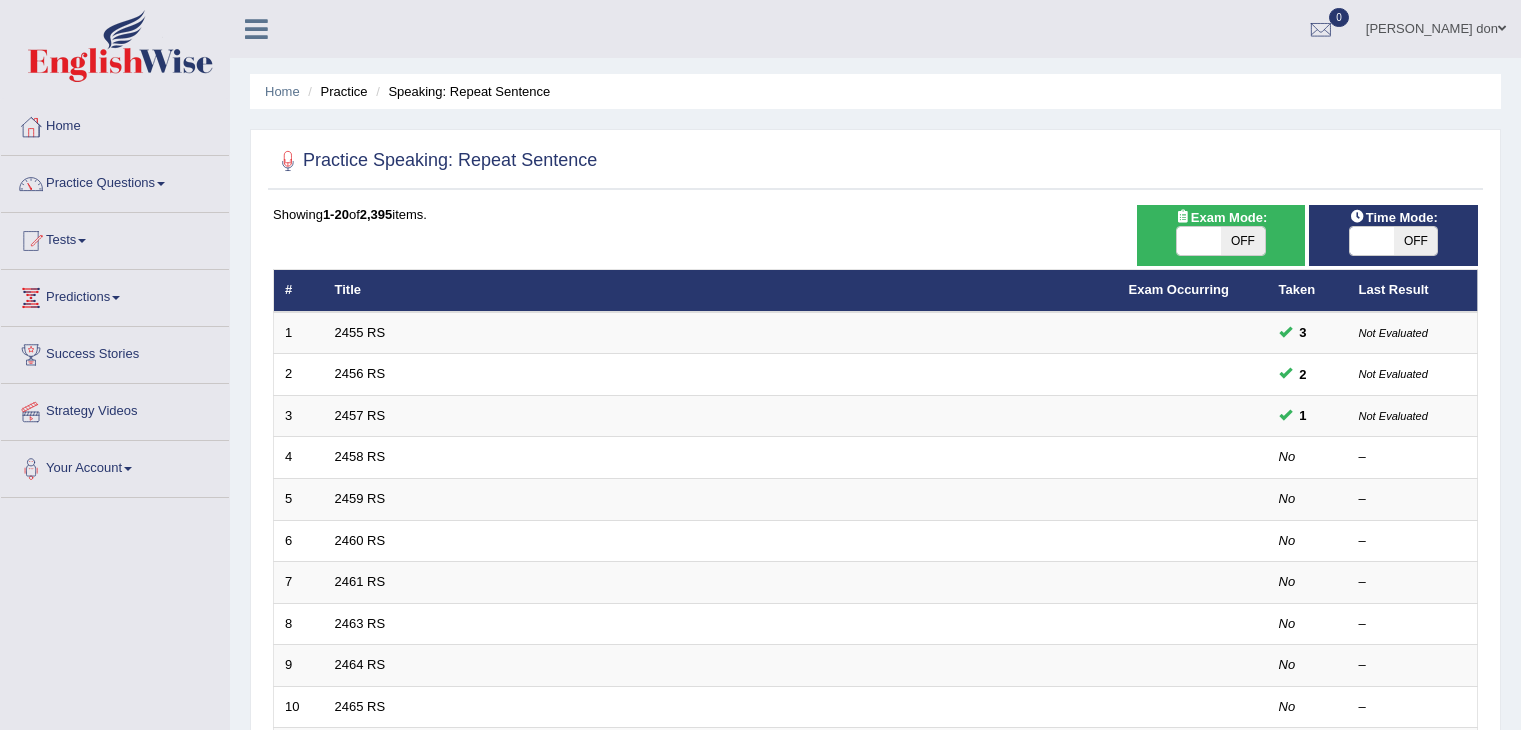 scroll, scrollTop: 0, scrollLeft: 0, axis: both 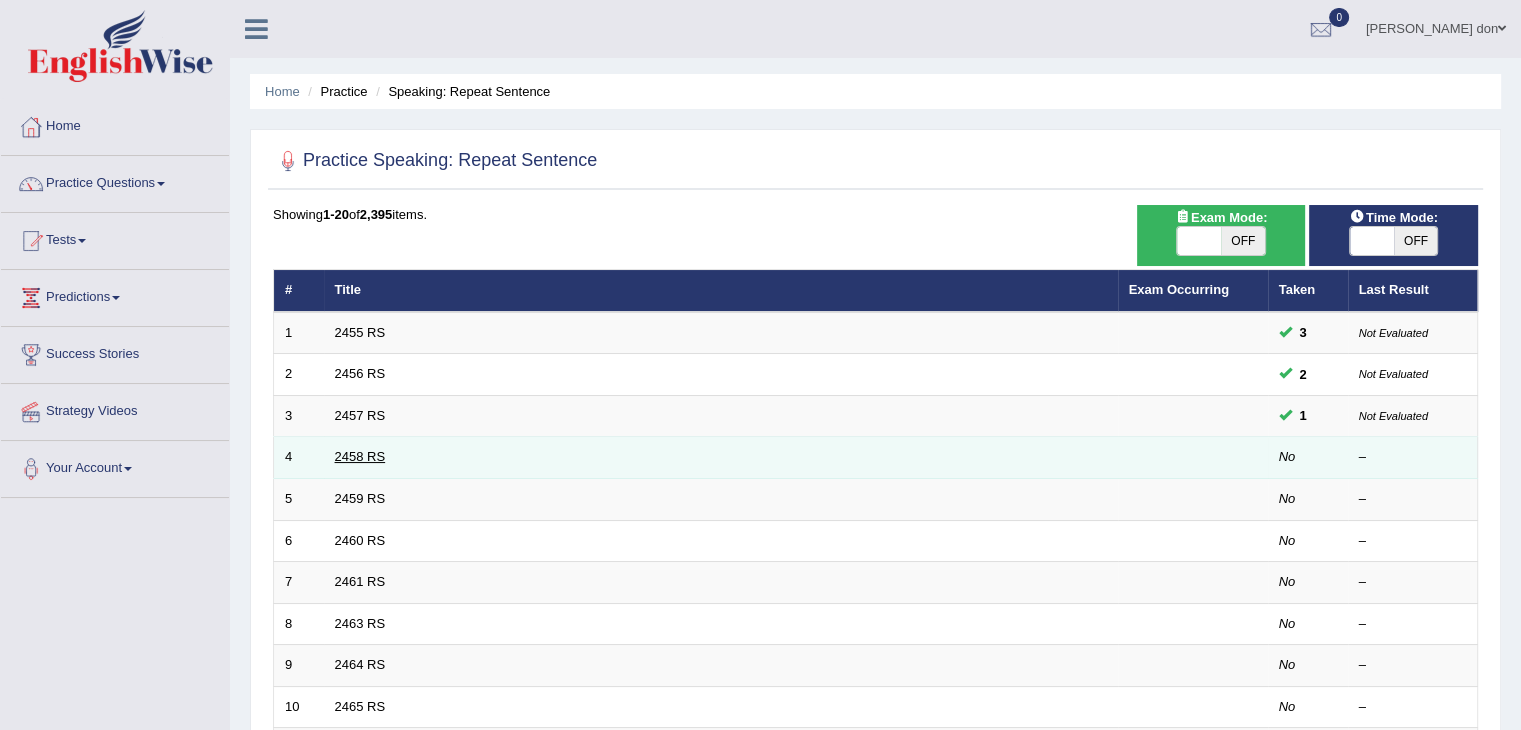 click on "2458 RS" at bounding box center [360, 456] 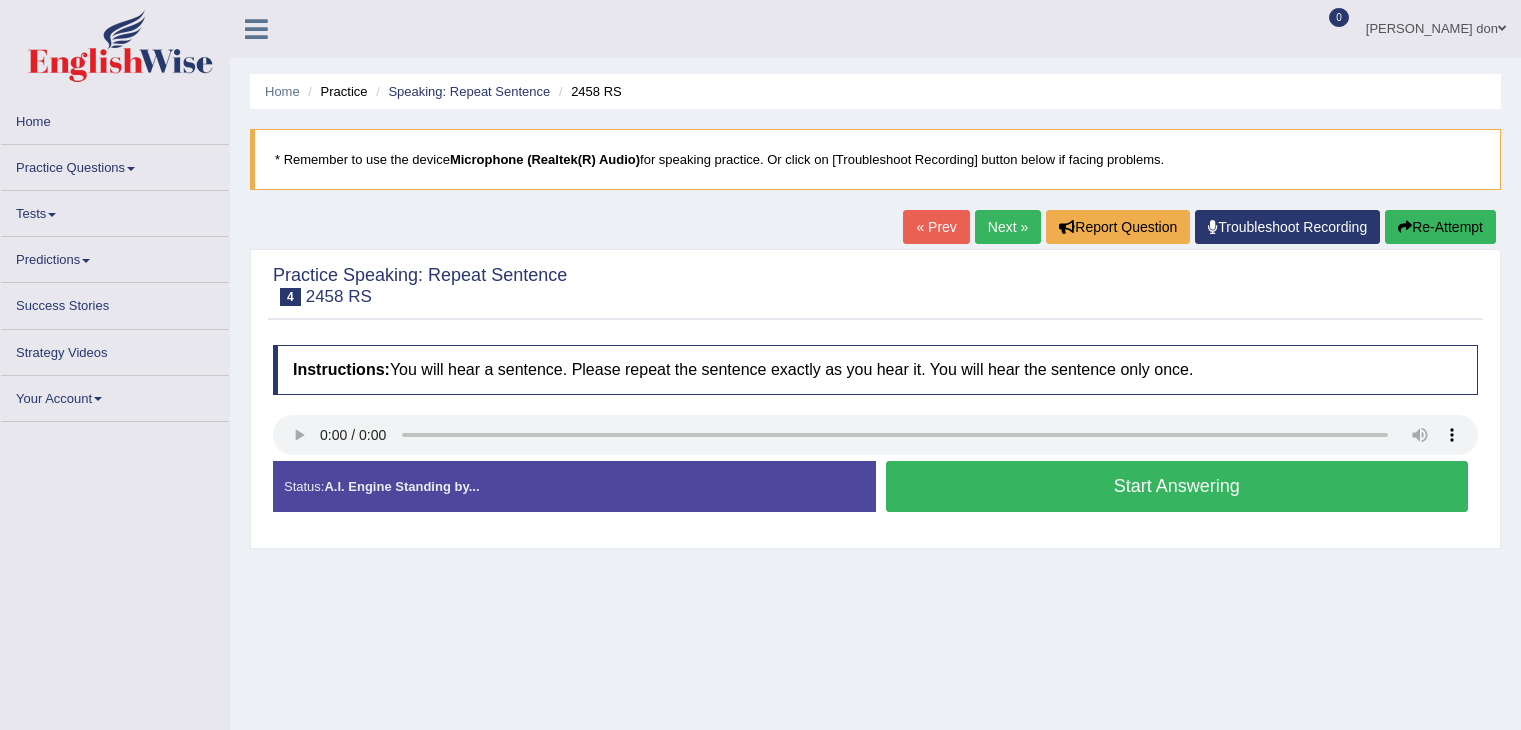 scroll, scrollTop: 0, scrollLeft: 0, axis: both 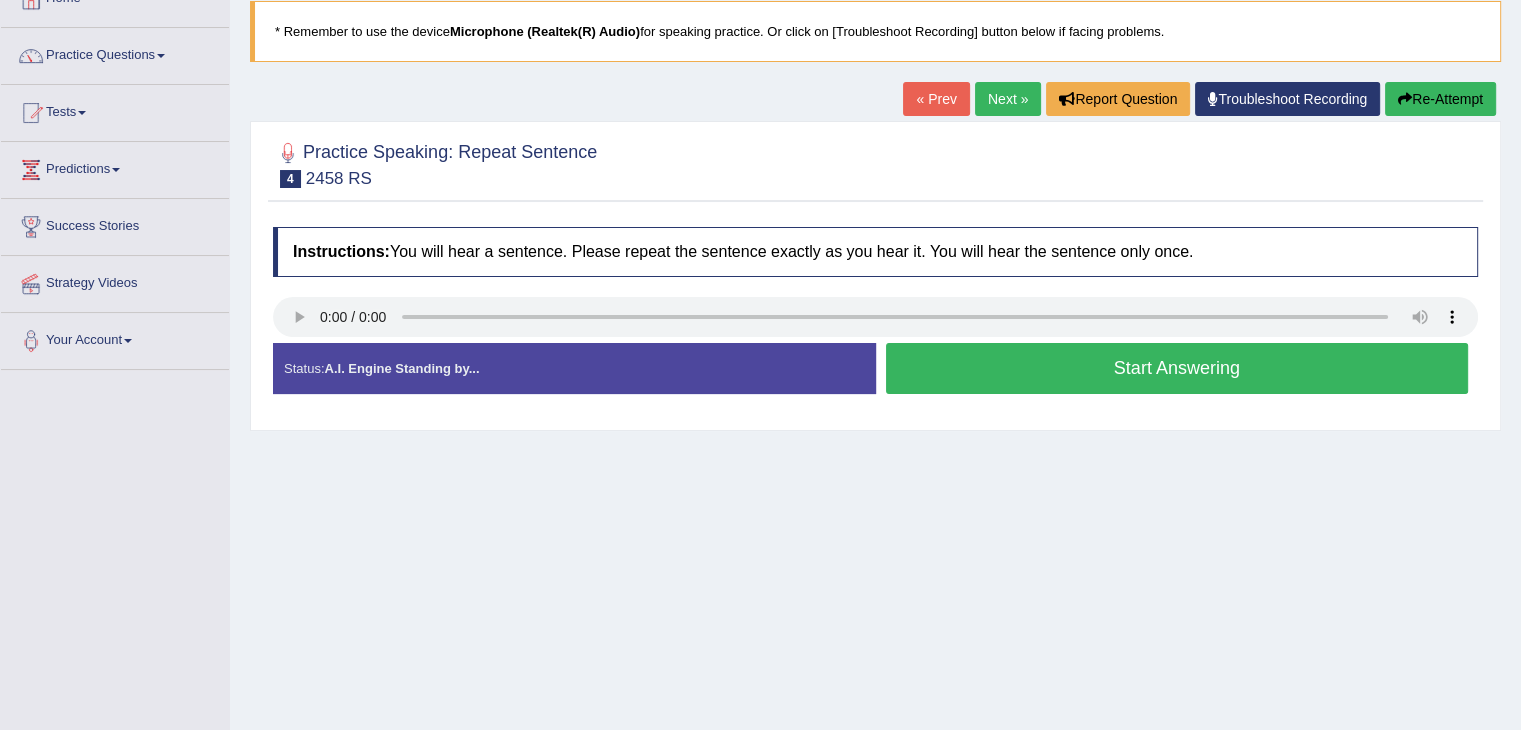 click on "Start Answering" at bounding box center (1177, 368) 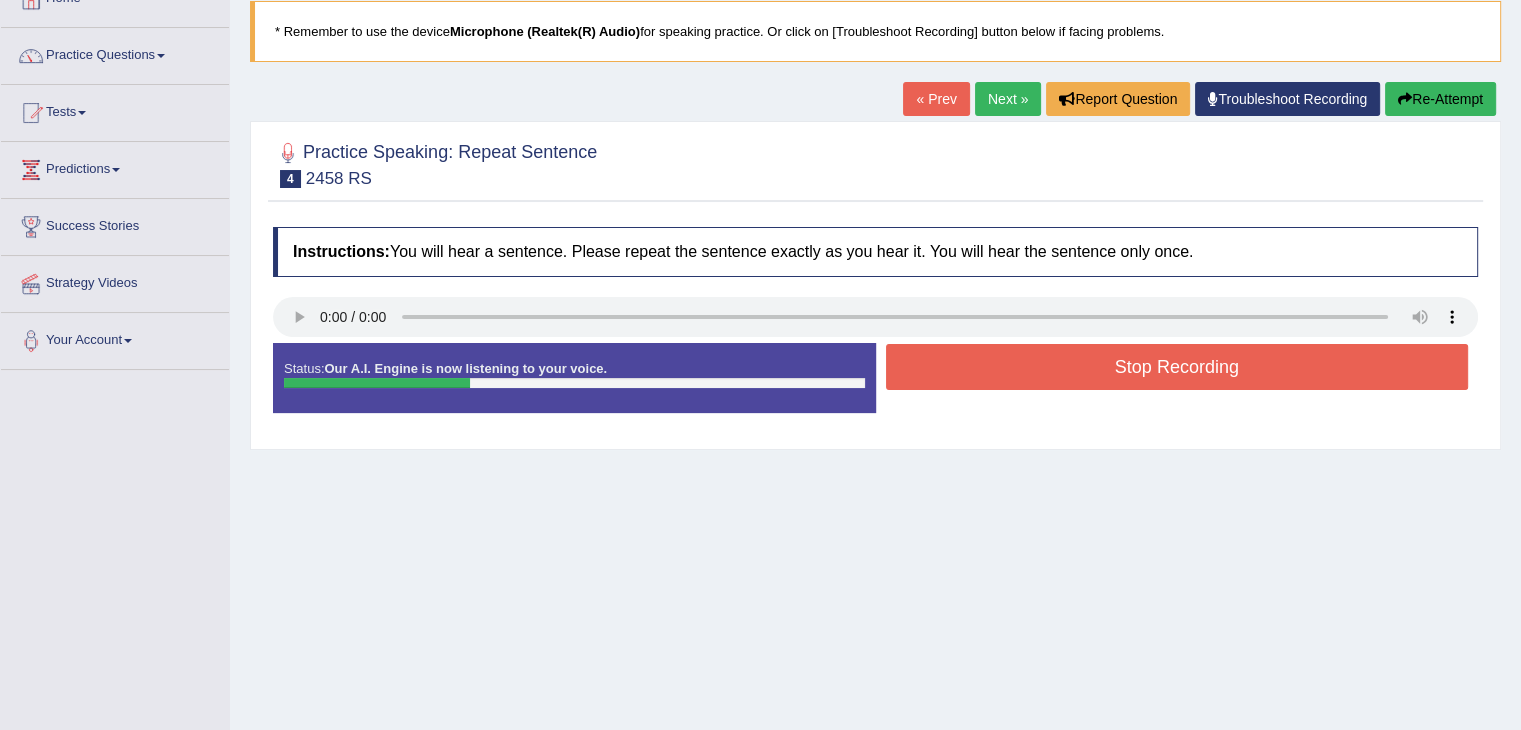 click on "Stop Recording" at bounding box center [1177, 367] 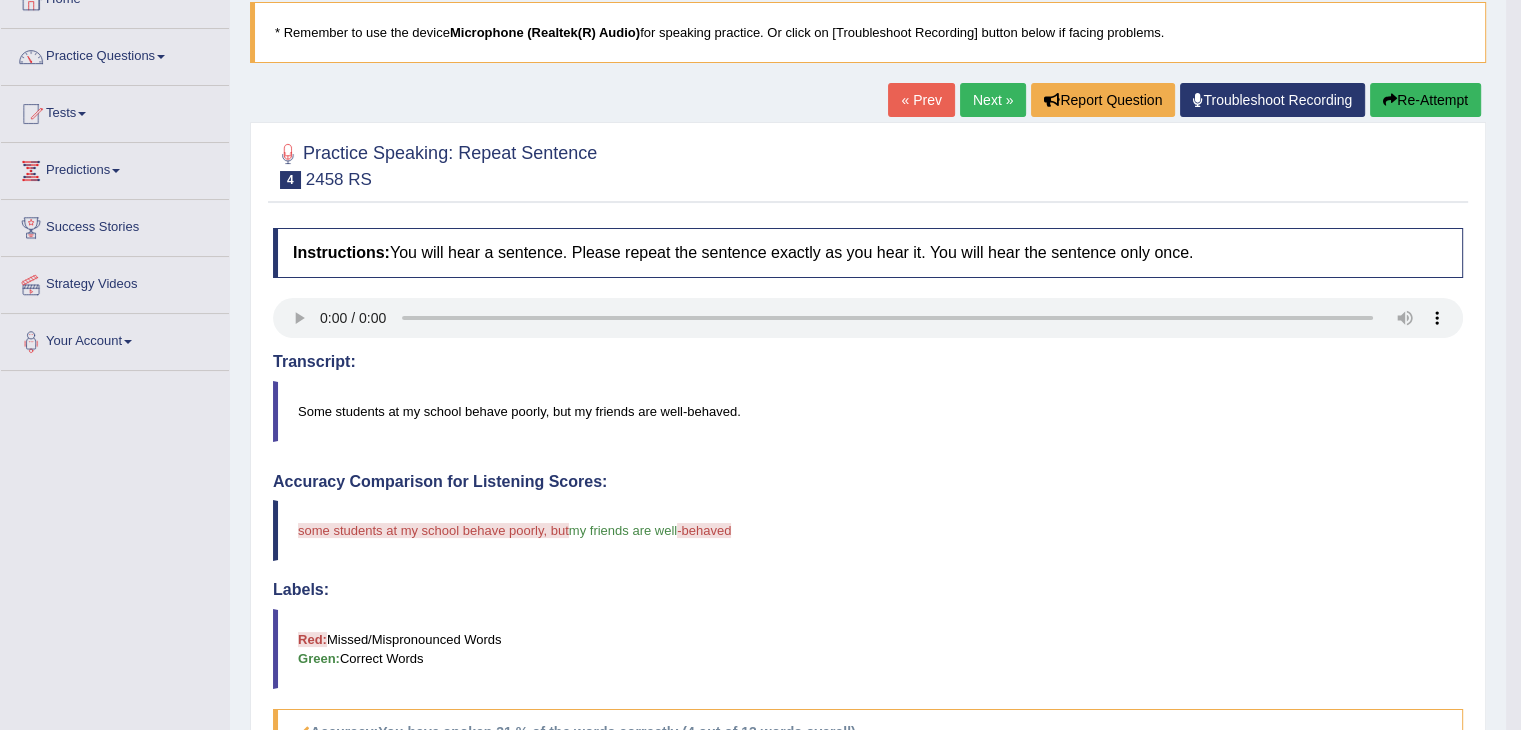 scroll, scrollTop: 114, scrollLeft: 0, axis: vertical 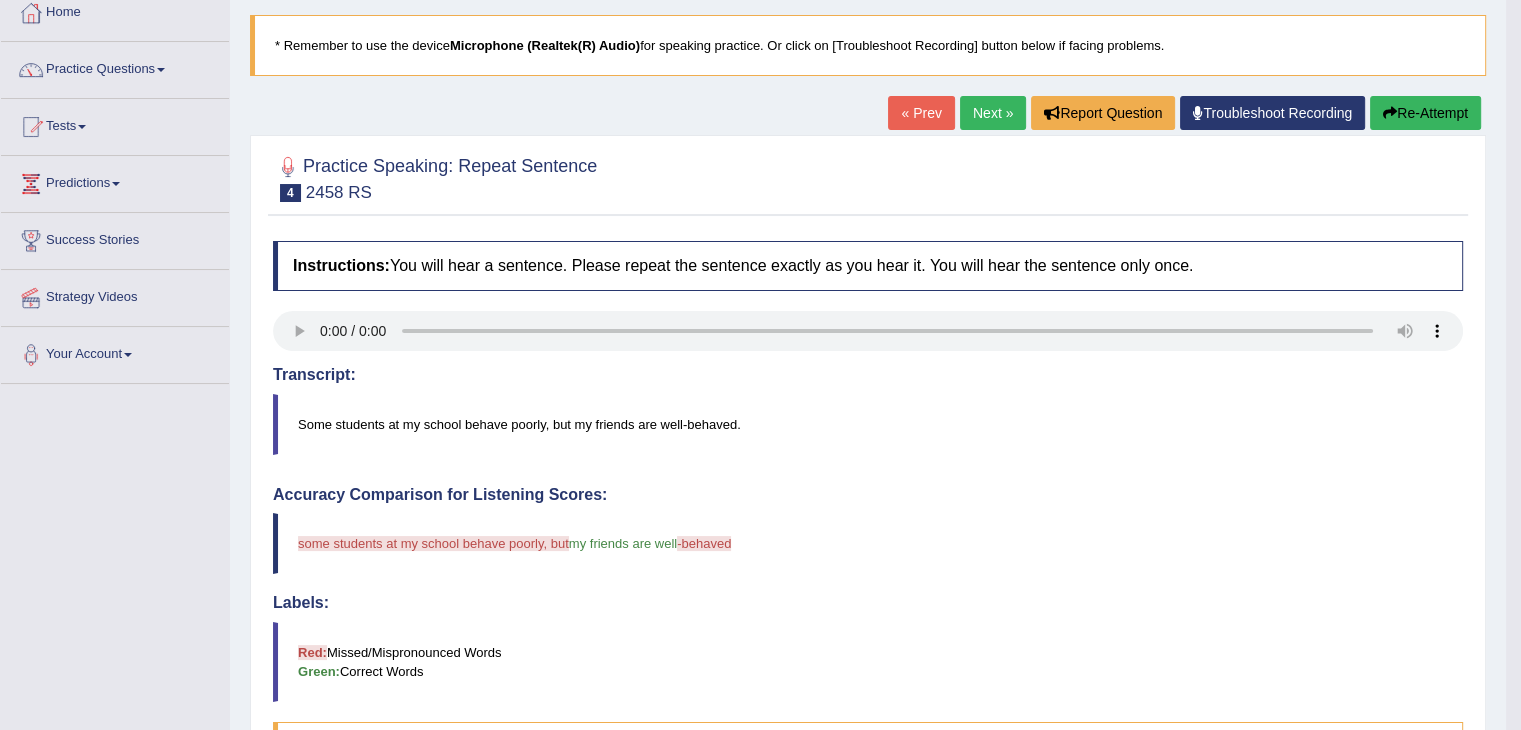 click on "Next »" at bounding box center [993, 113] 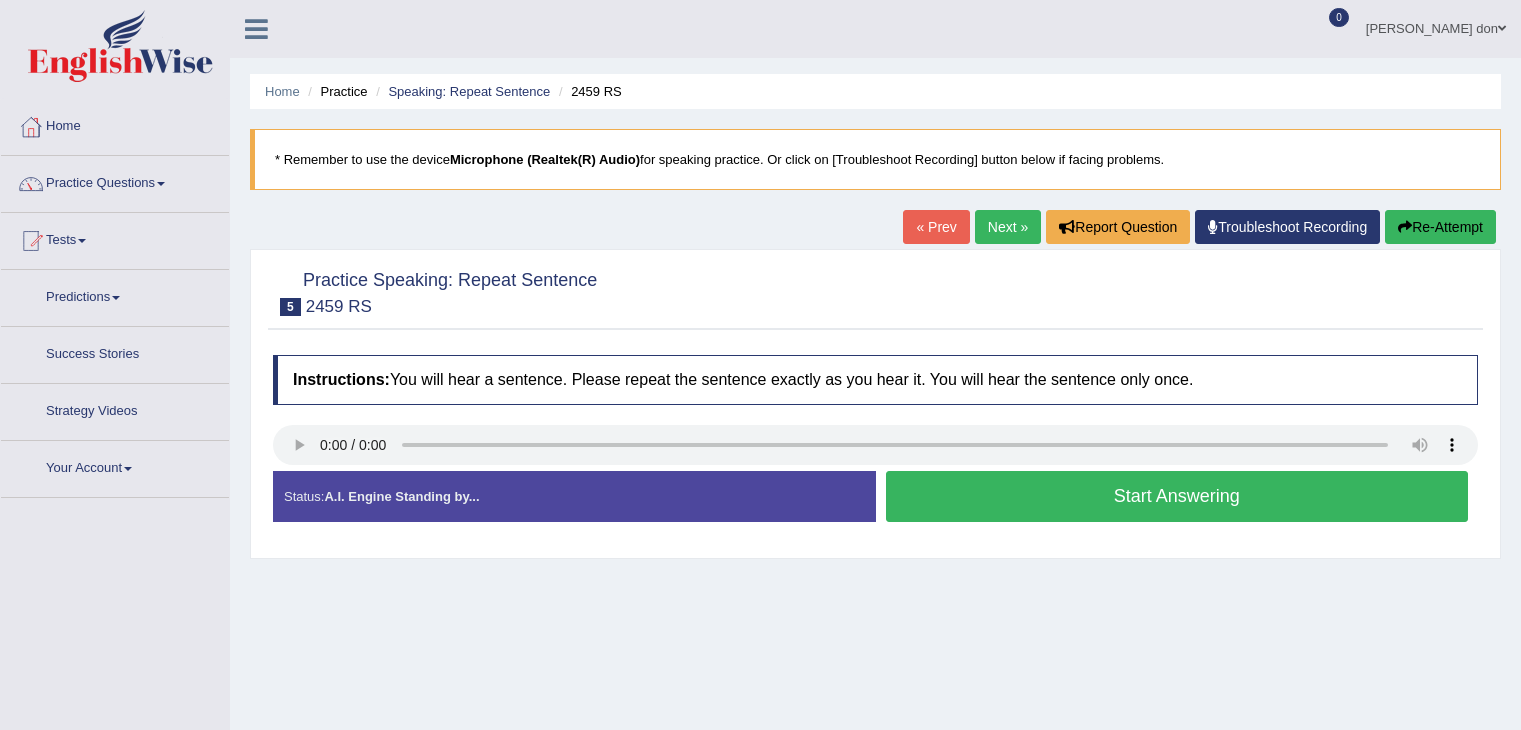 scroll, scrollTop: 0, scrollLeft: 0, axis: both 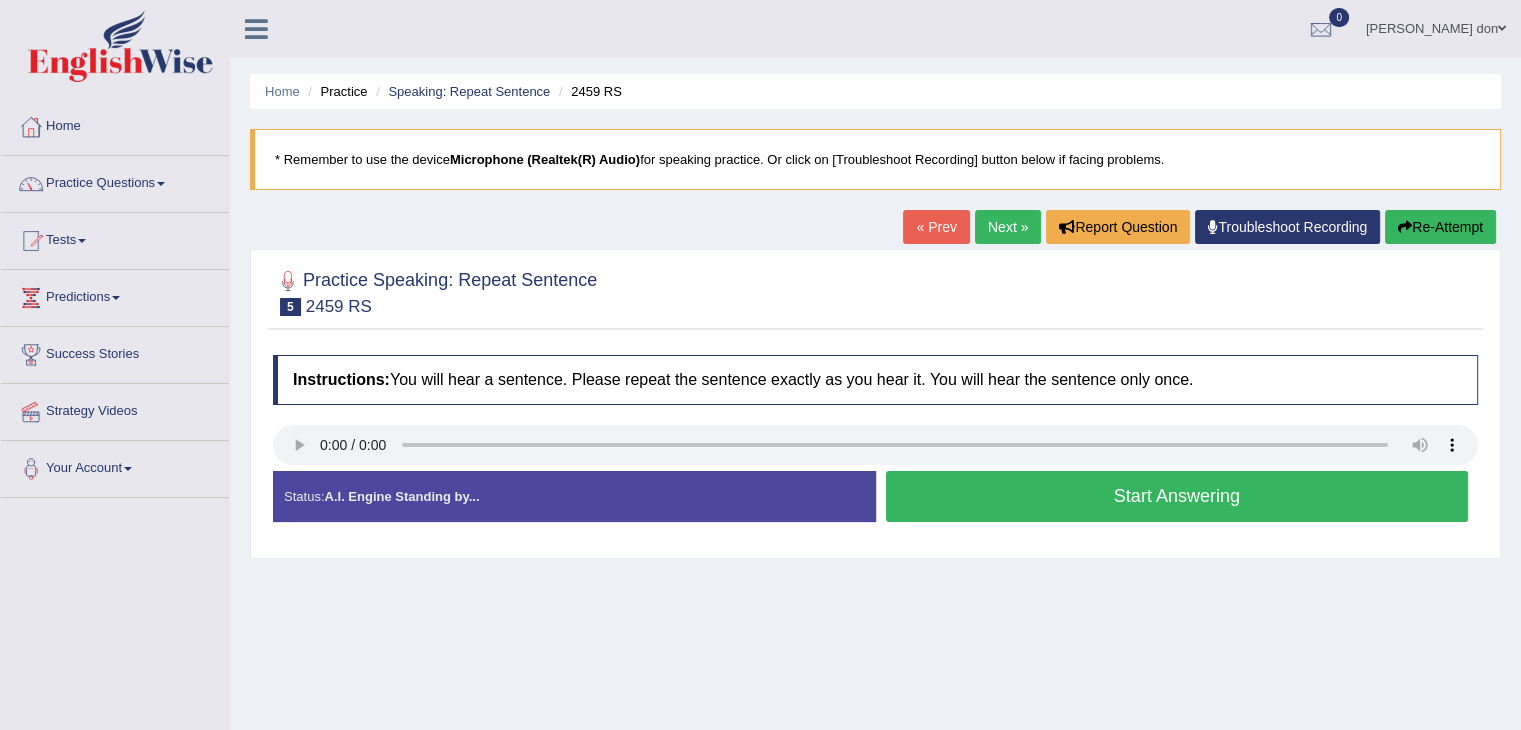 click on "Start Answering" at bounding box center (1177, 496) 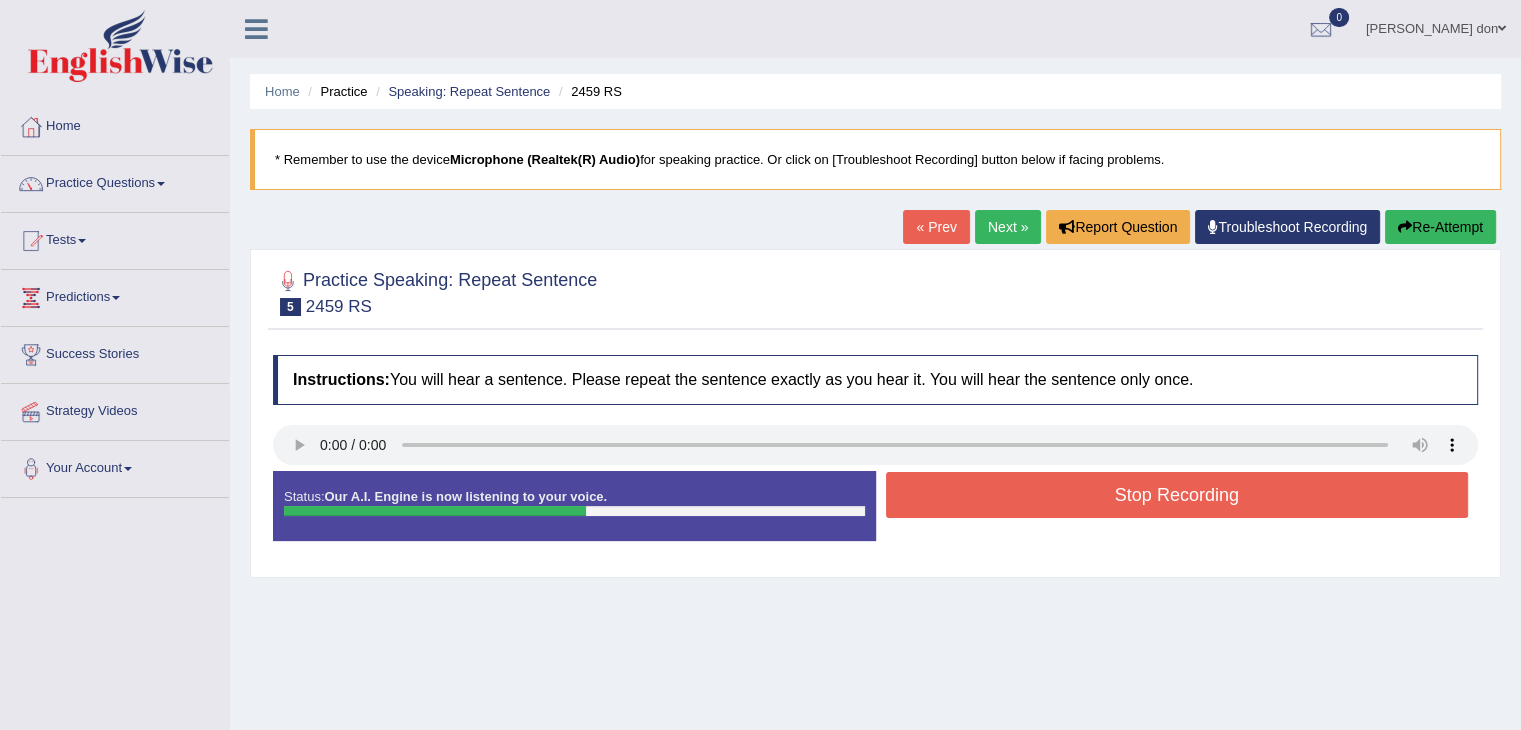 click on "Stop Recording" at bounding box center (1177, 495) 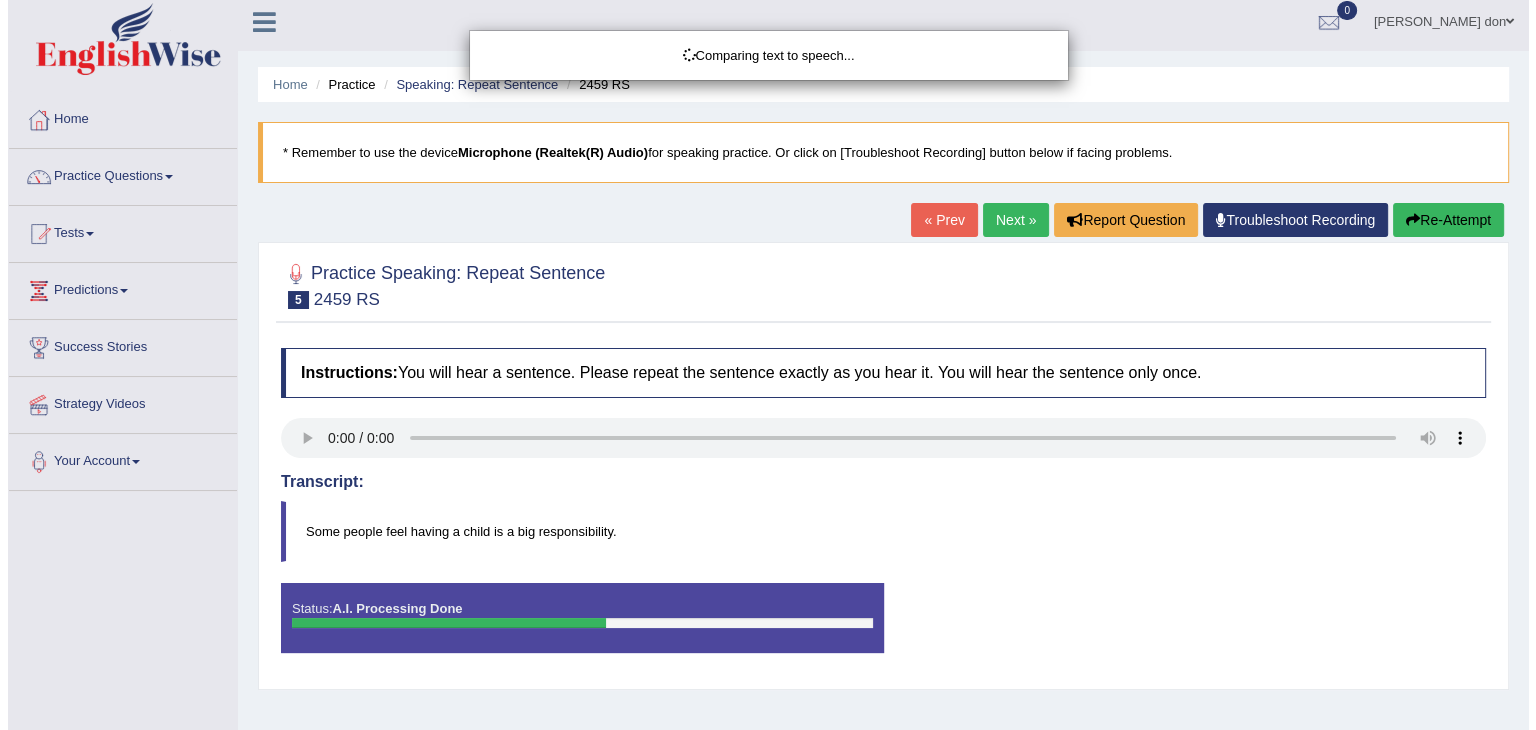 scroll, scrollTop: 8, scrollLeft: 0, axis: vertical 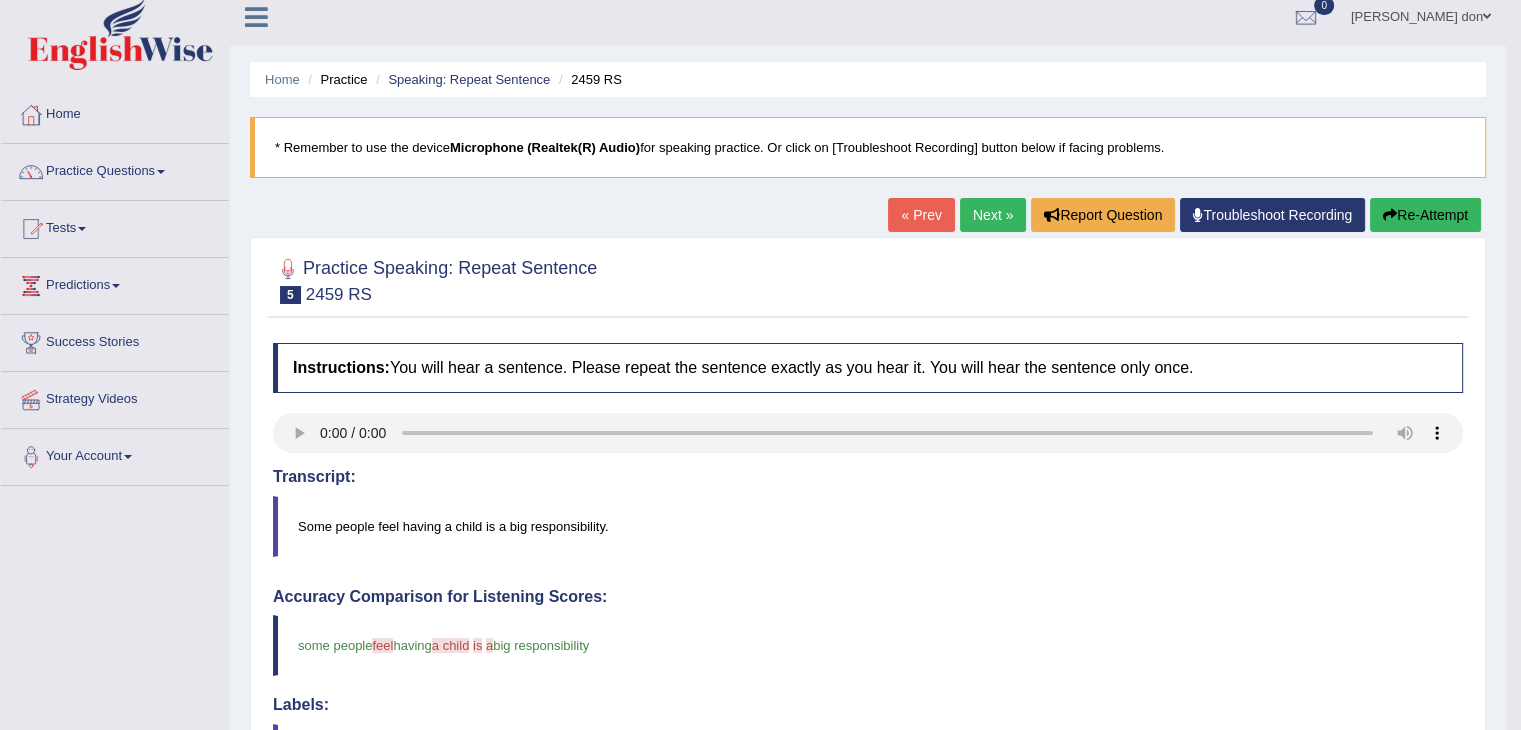 click on "Next »" at bounding box center [993, 215] 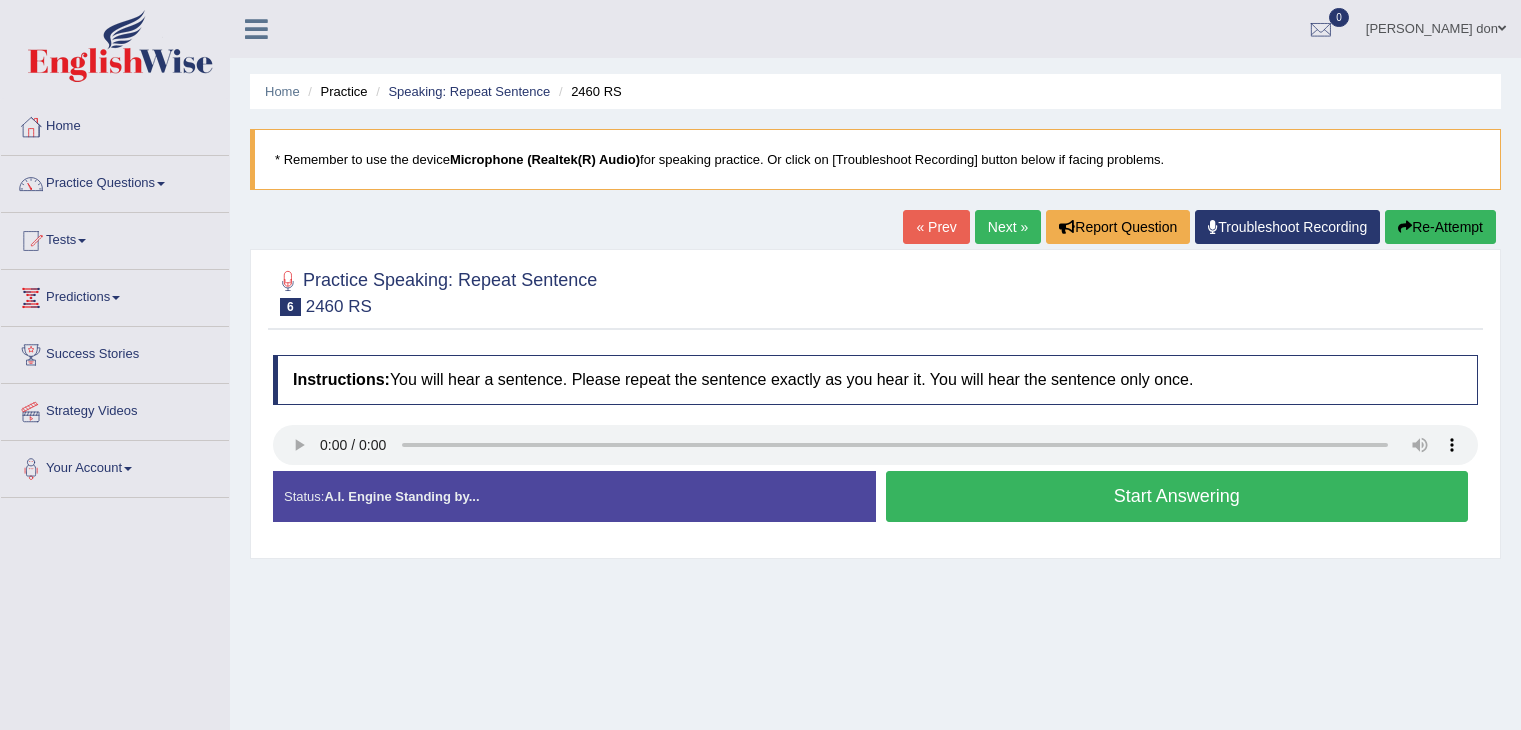 scroll, scrollTop: 0, scrollLeft: 0, axis: both 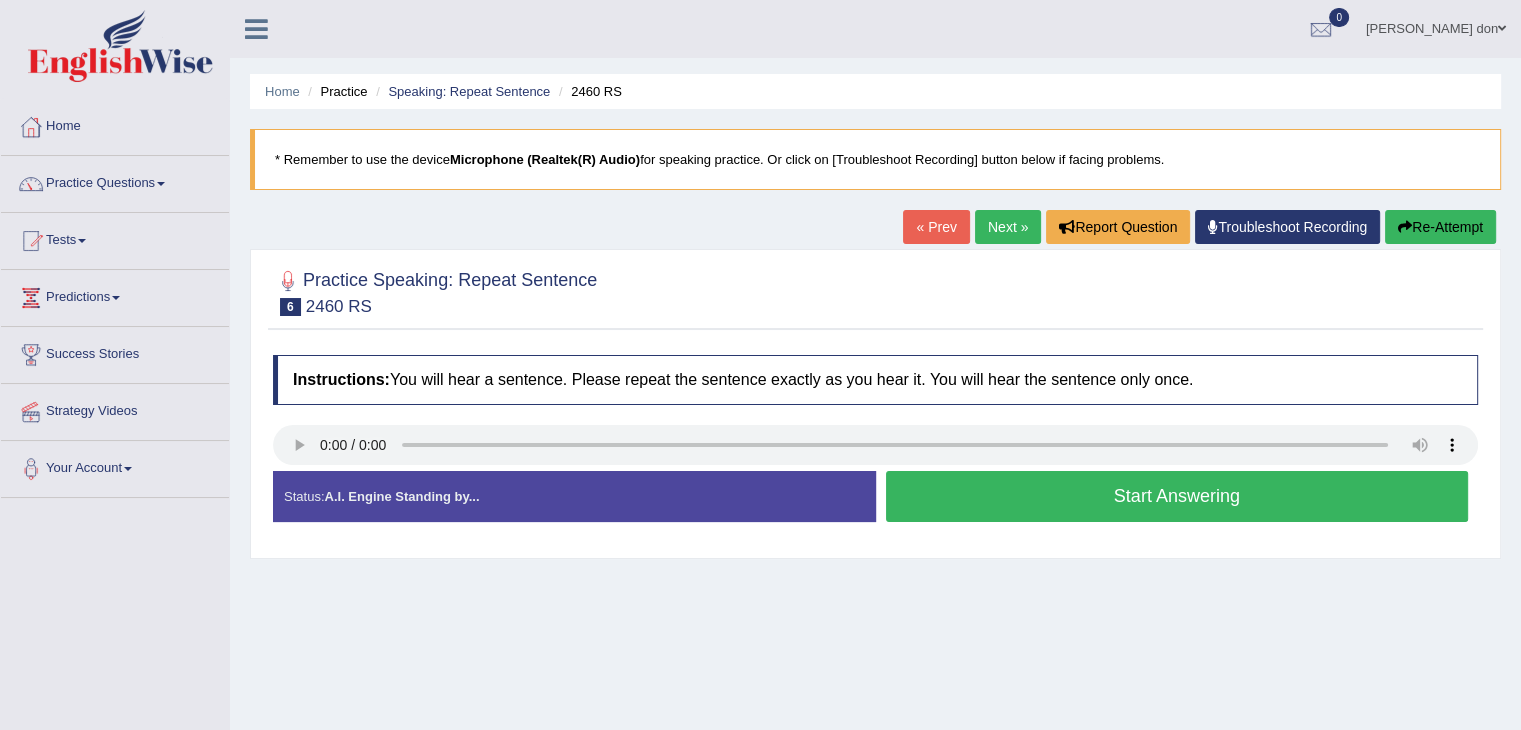 click on "Start Answering" at bounding box center (1177, 496) 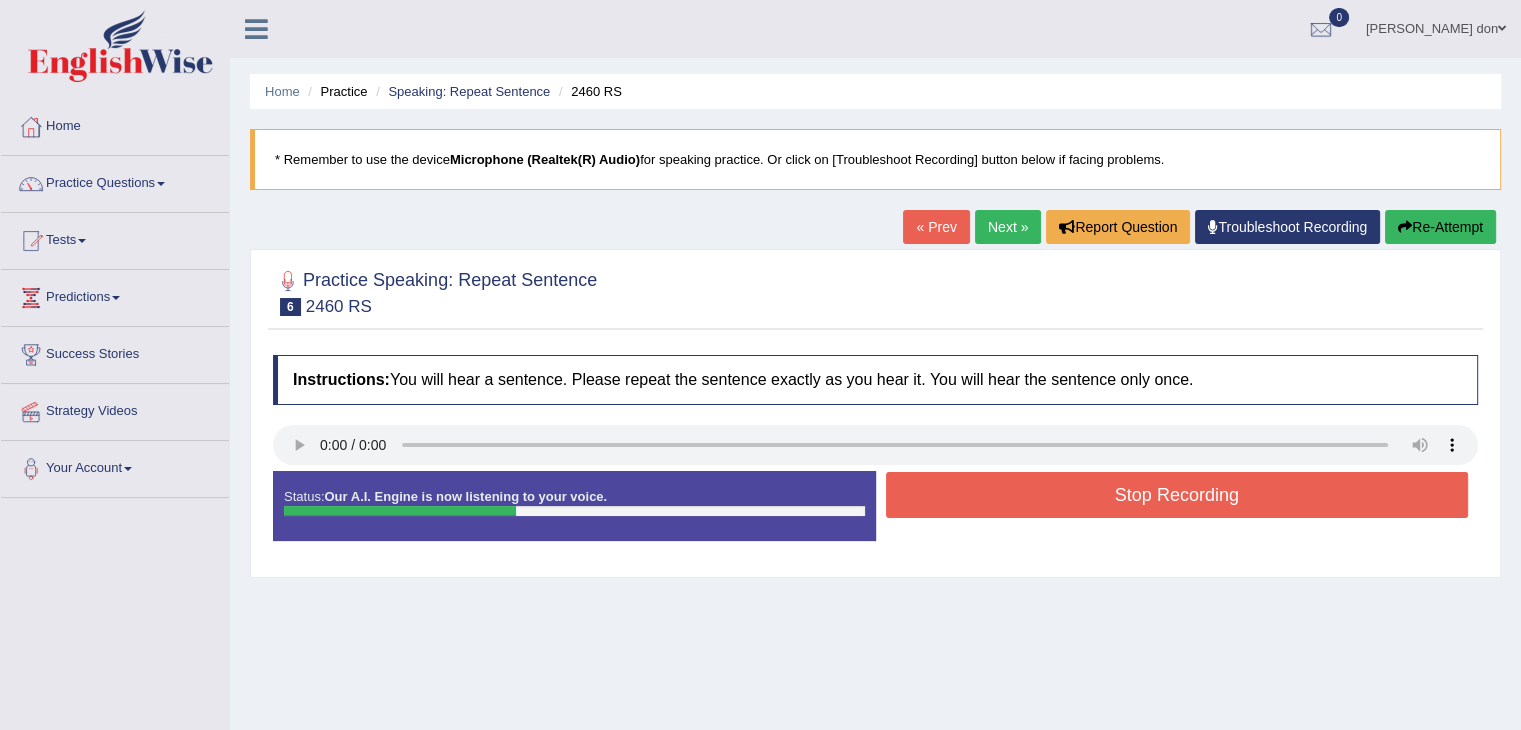 click on "Stop Recording" at bounding box center [1177, 495] 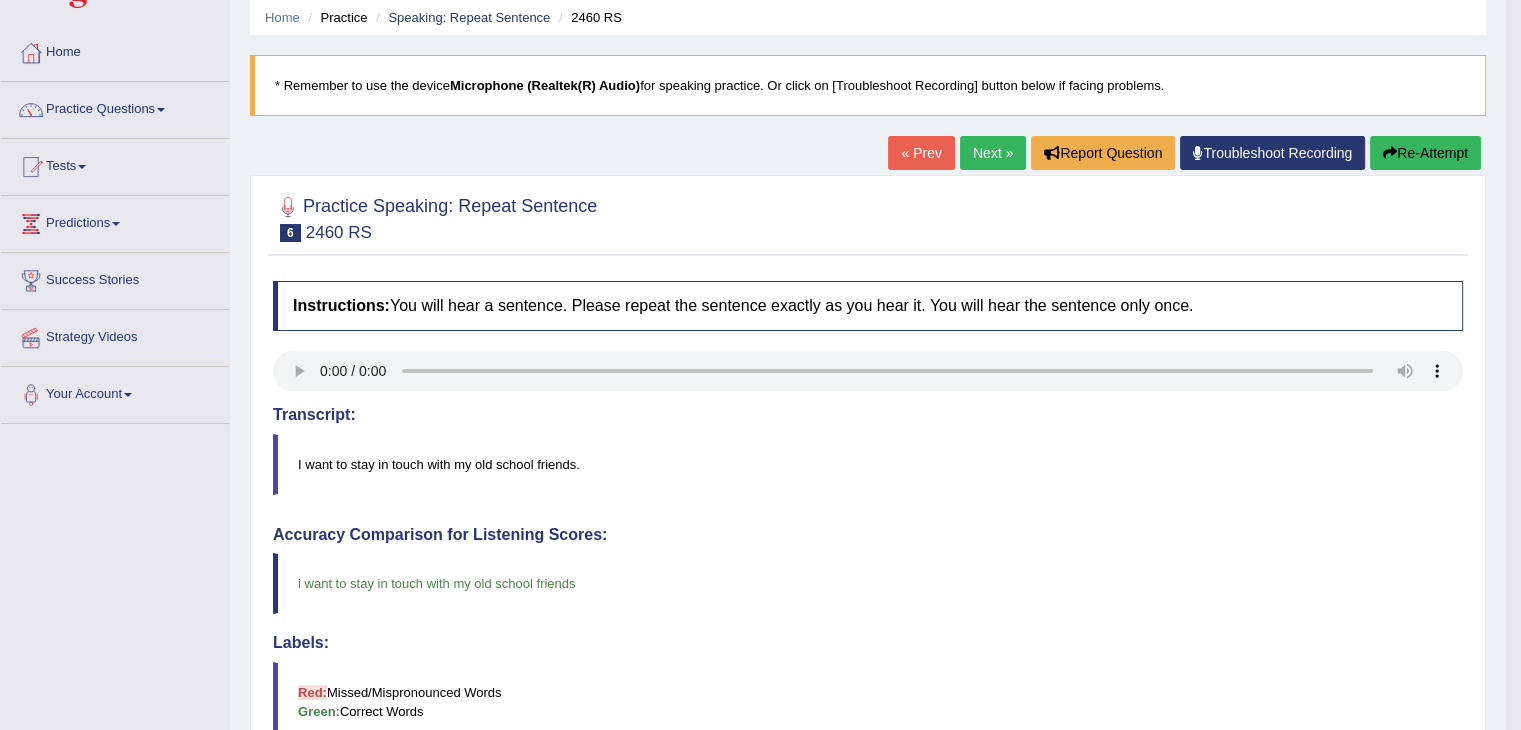 scroll, scrollTop: 68, scrollLeft: 0, axis: vertical 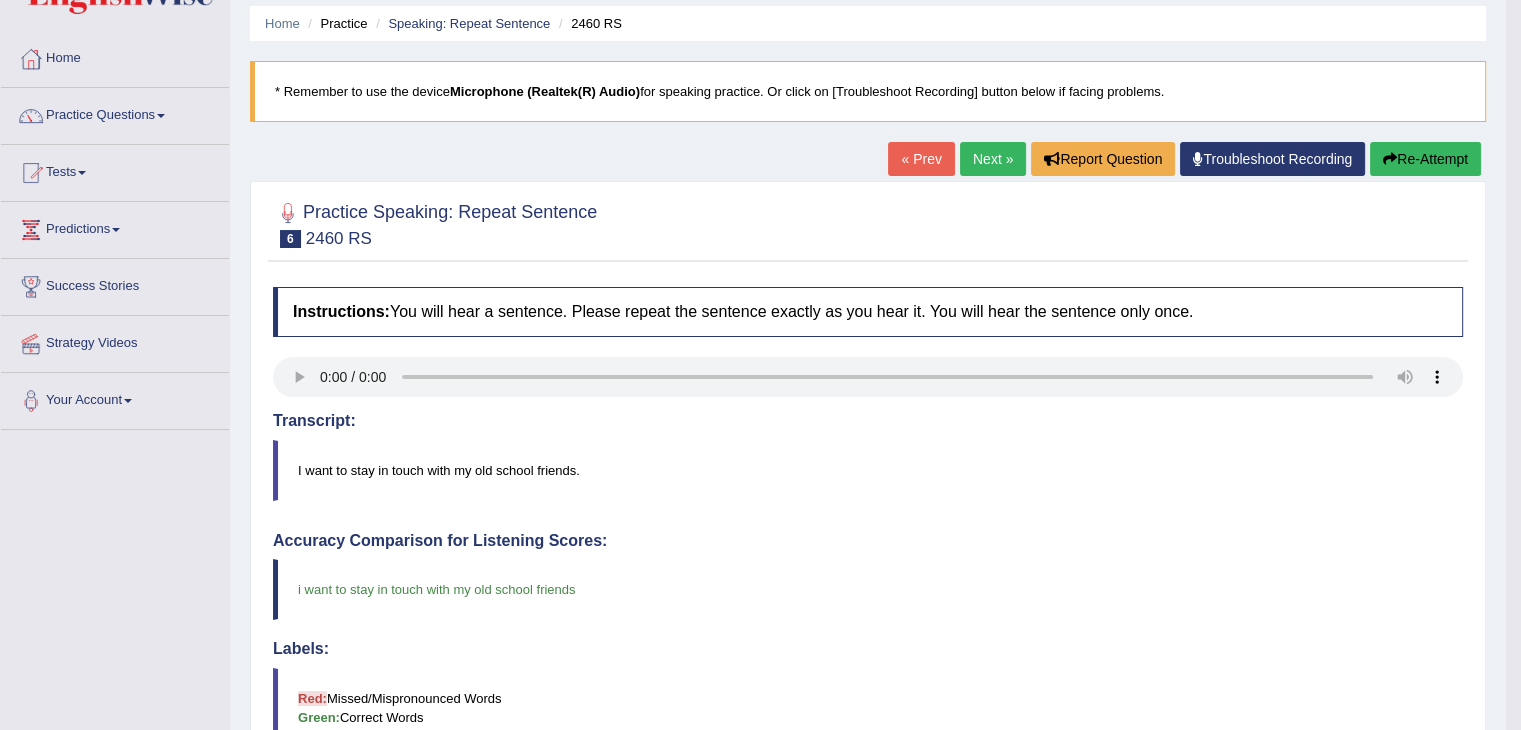click on "Next »" at bounding box center [993, 159] 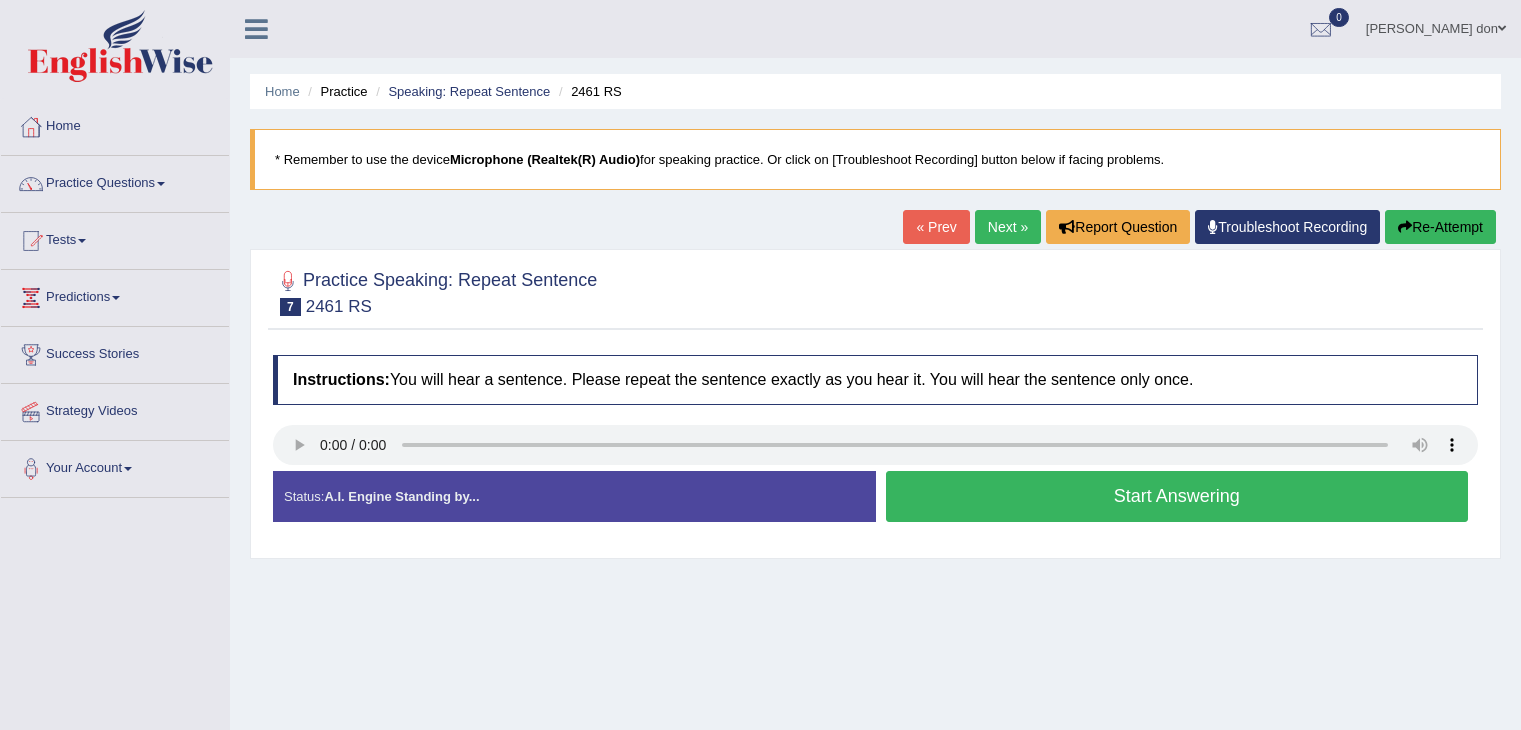 scroll, scrollTop: 0, scrollLeft: 0, axis: both 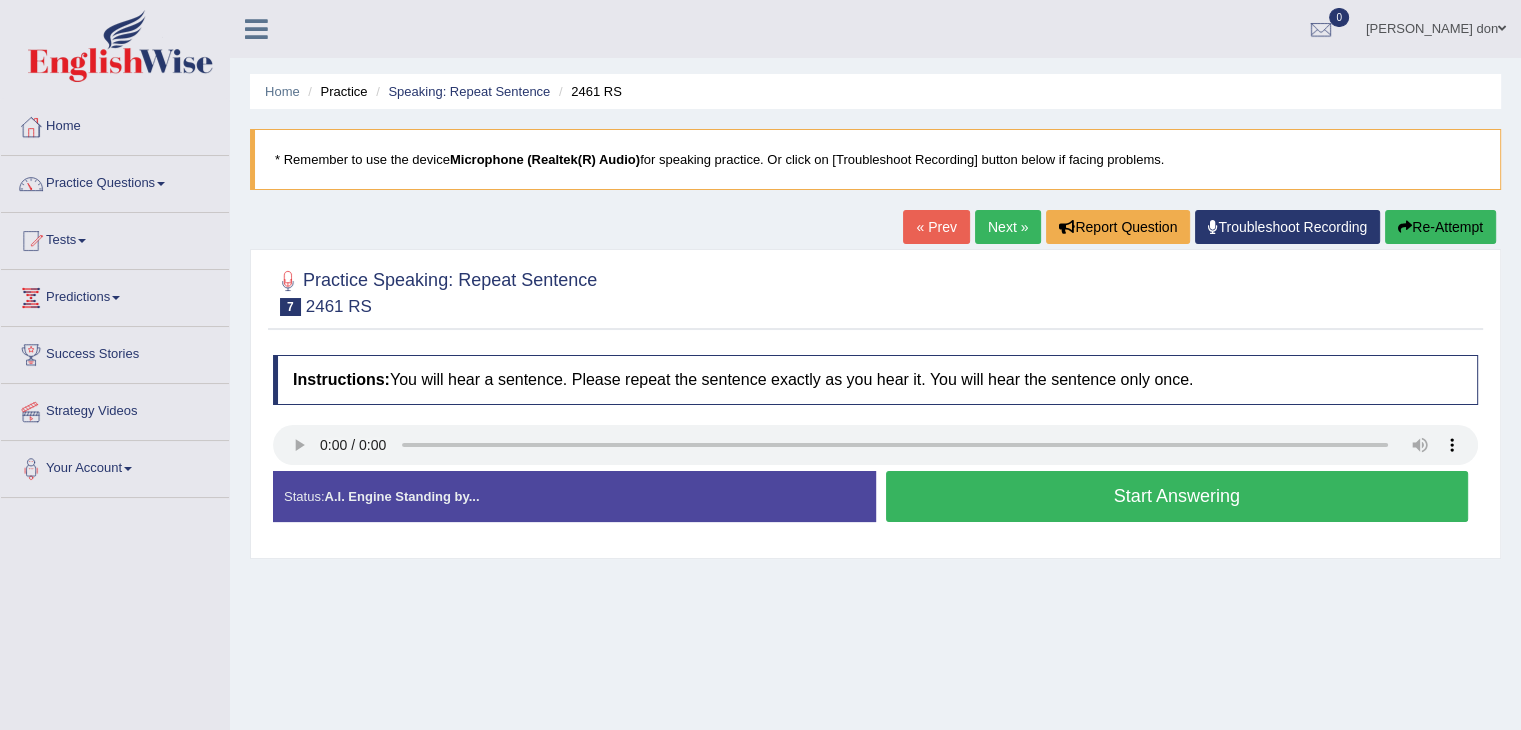 click on "Start Answering" at bounding box center (1177, 496) 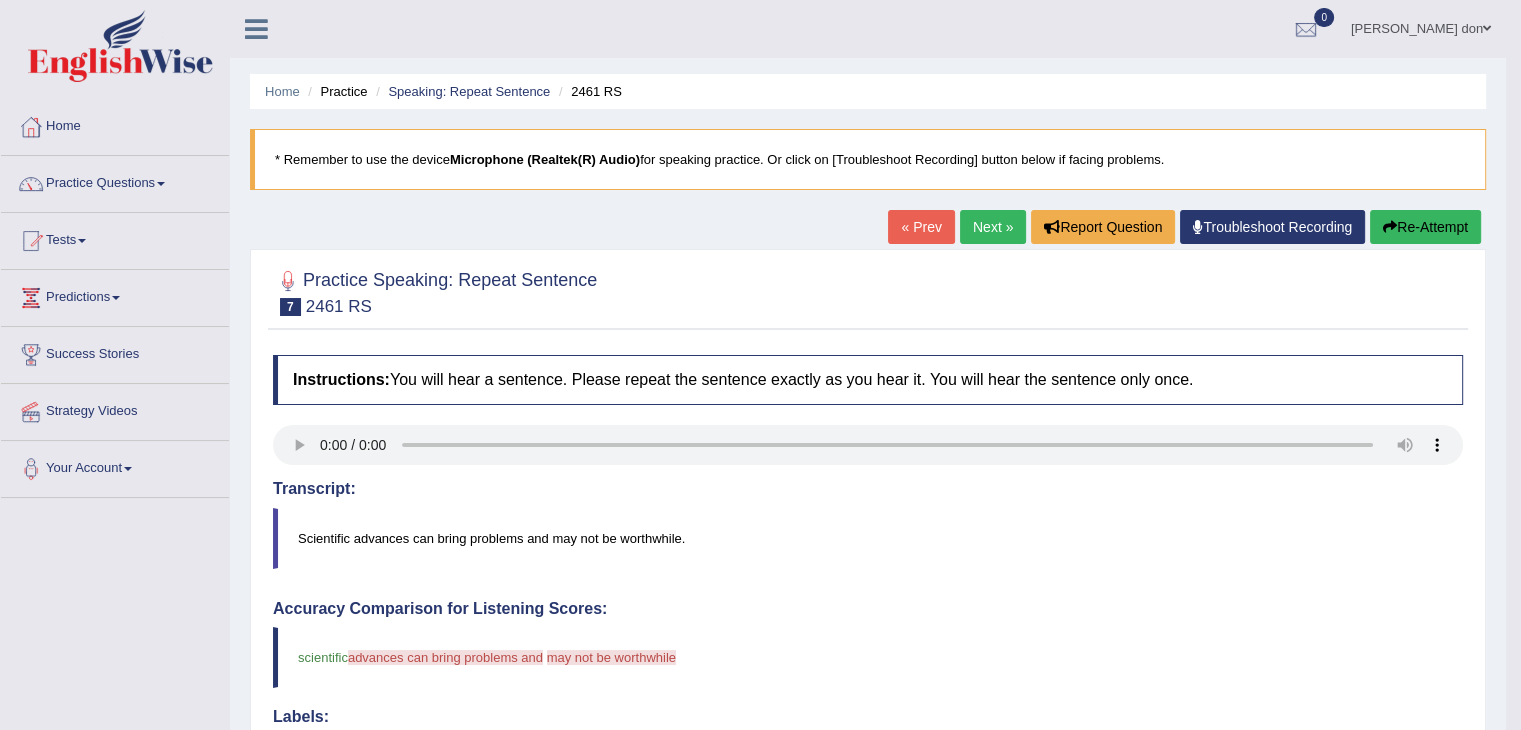 click on "Next »" at bounding box center (993, 227) 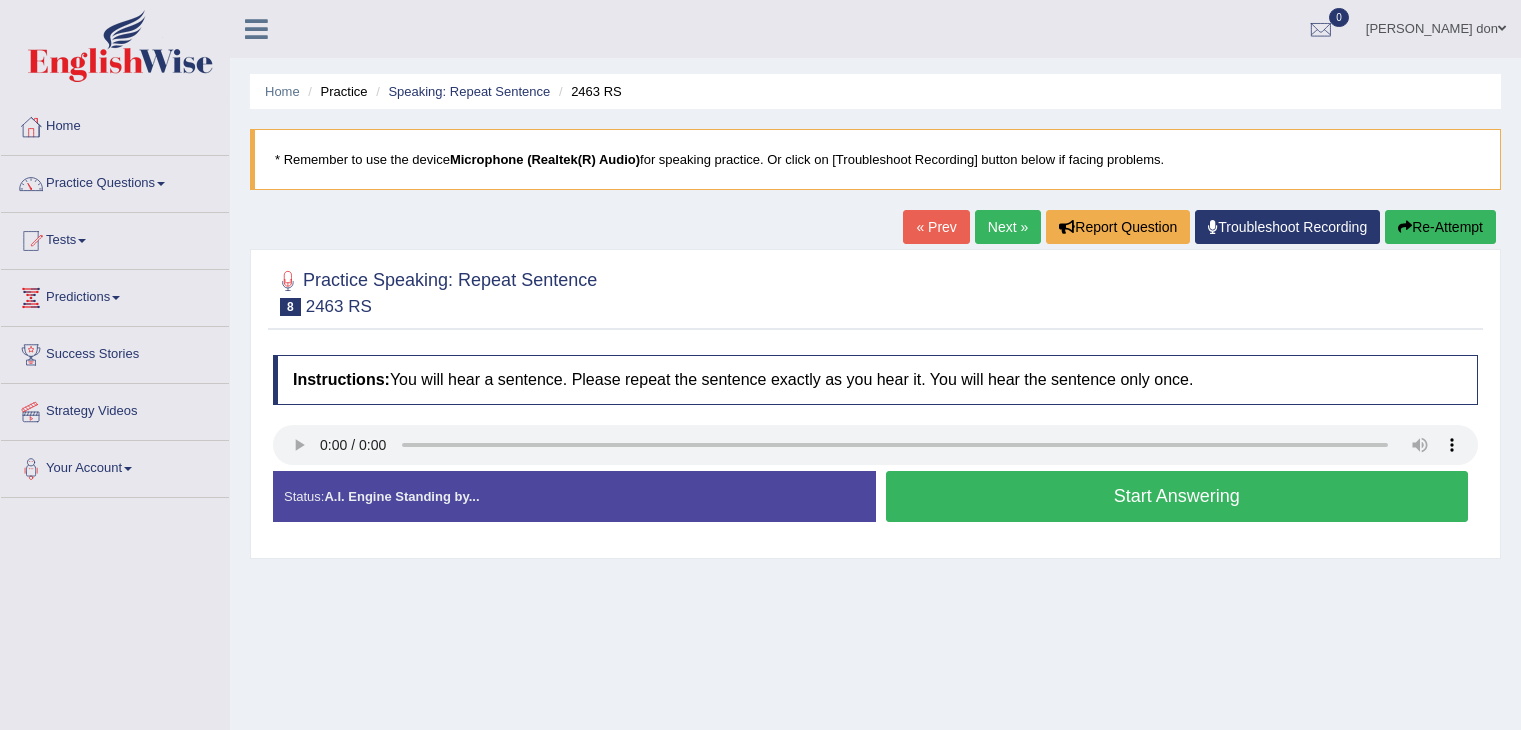 scroll, scrollTop: 0, scrollLeft: 0, axis: both 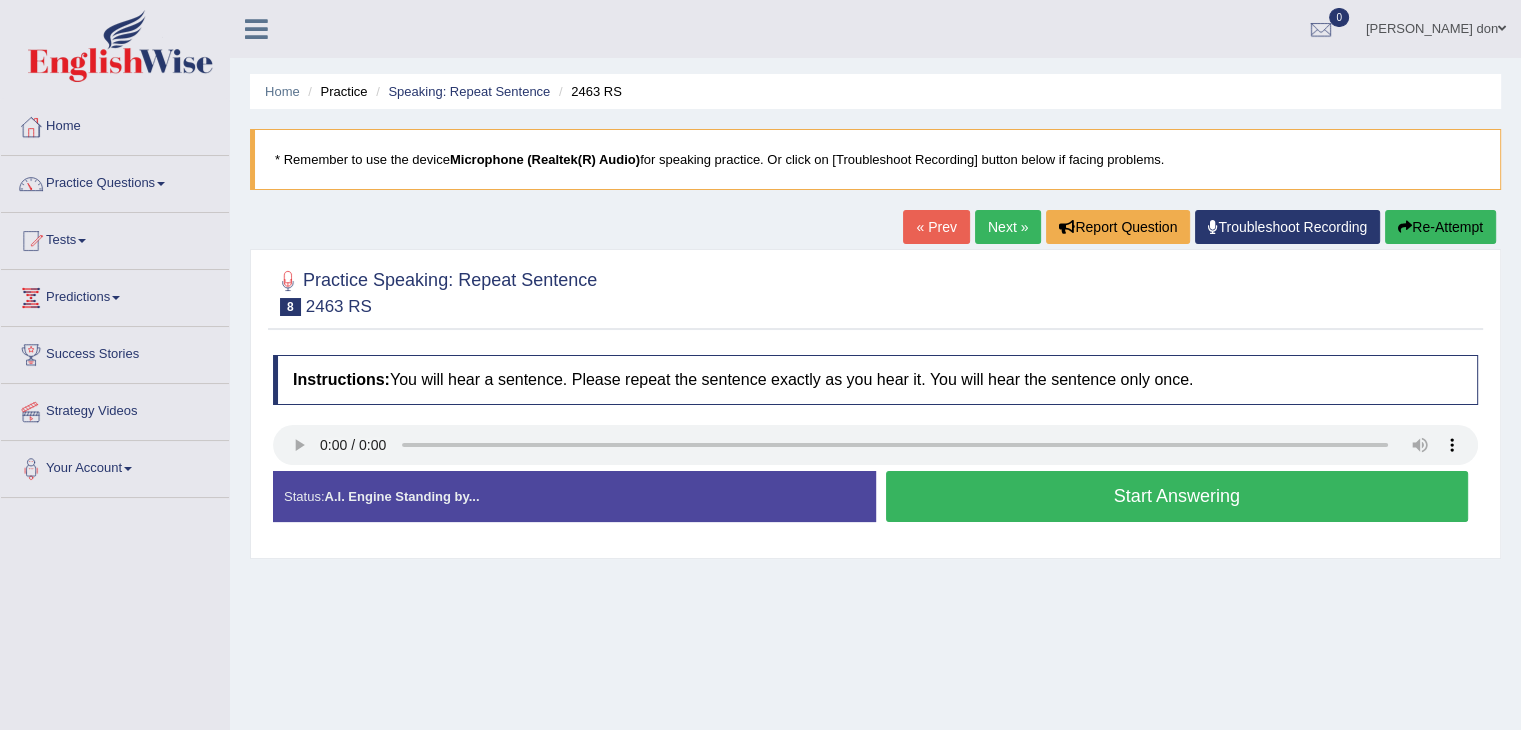 click on "Start Answering" at bounding box center (1177, 496) 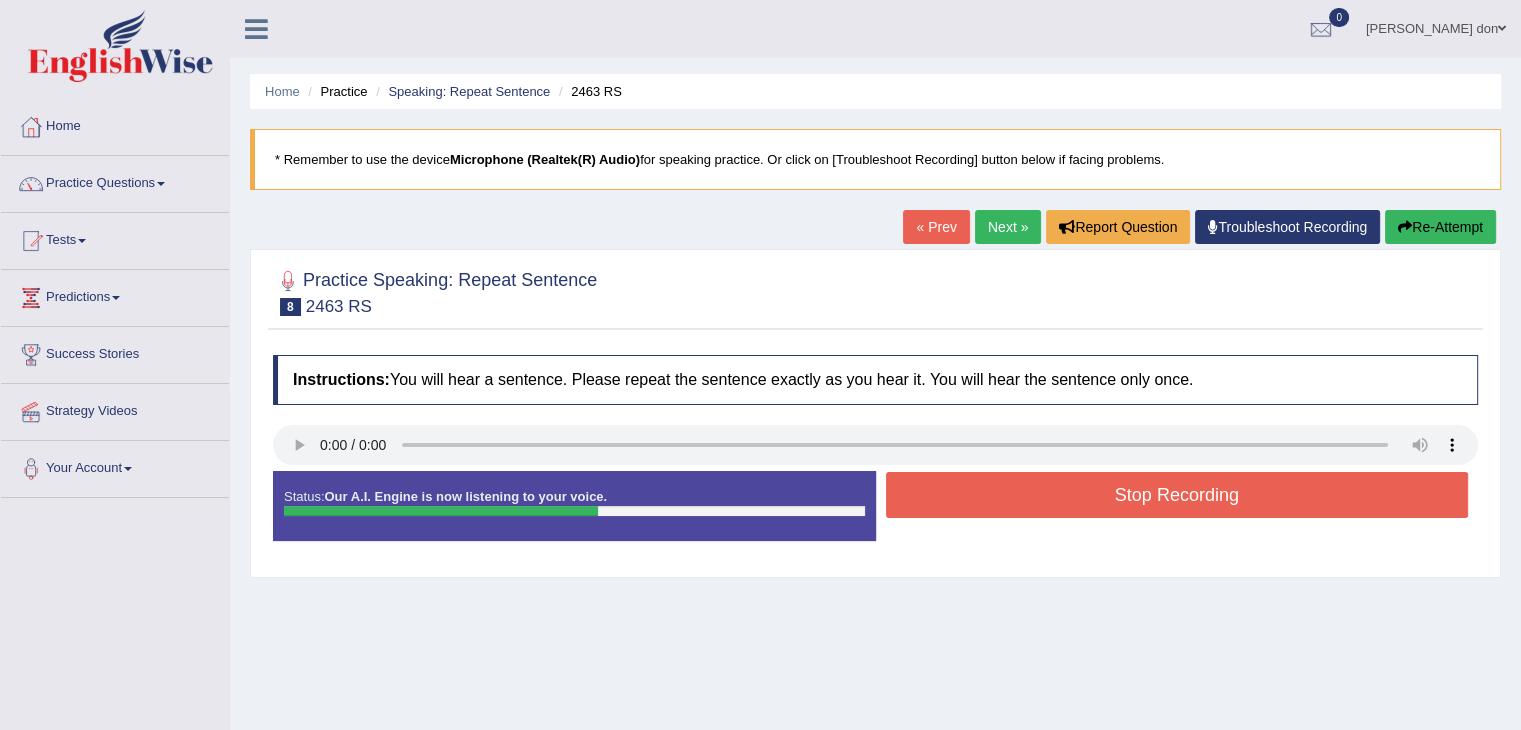 click on "Stop Recording" at bounding box center (1177, 495) 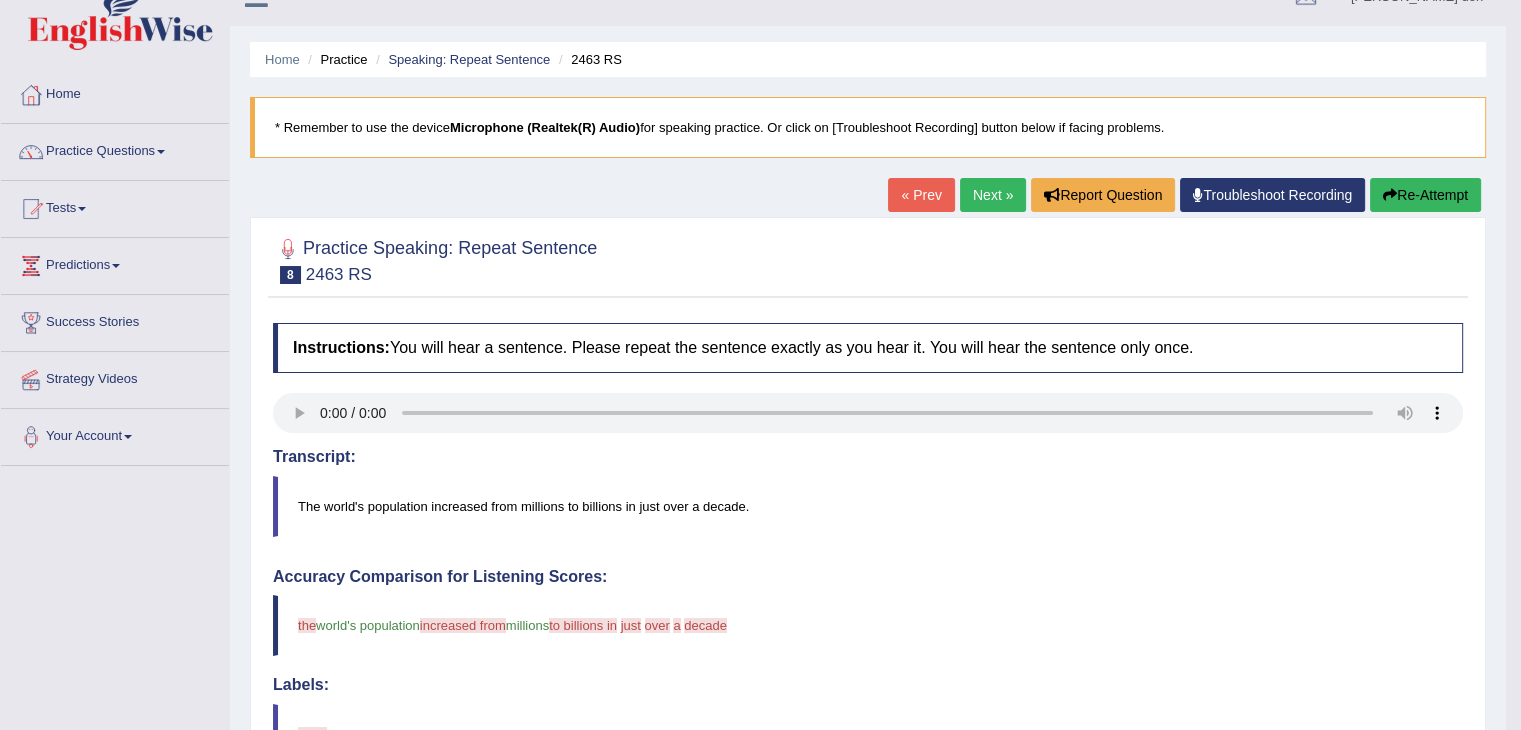 scroll, scrollTop: 31, scrollLeft: 0, axis: vertical 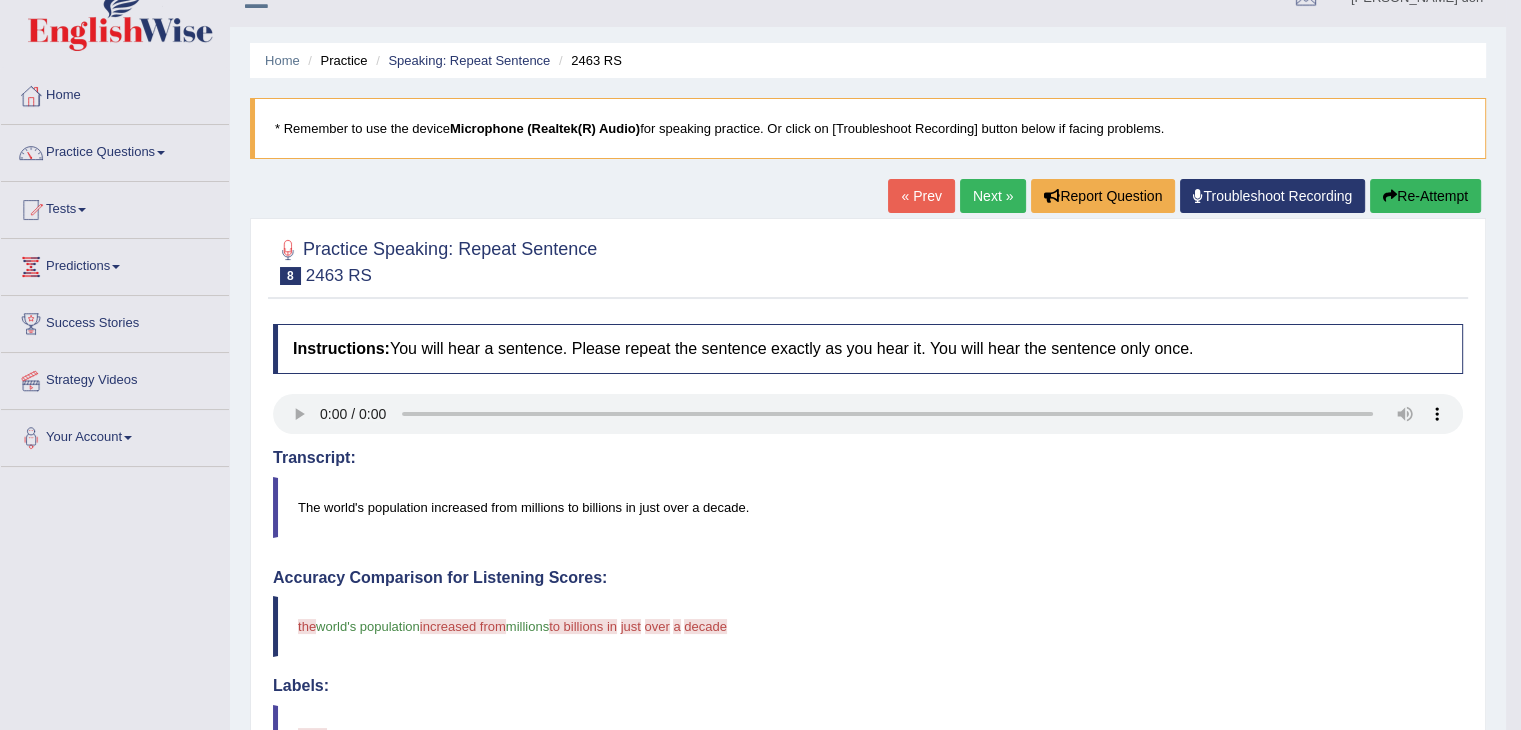 click on "Next »" at bounding box center (993, 196) 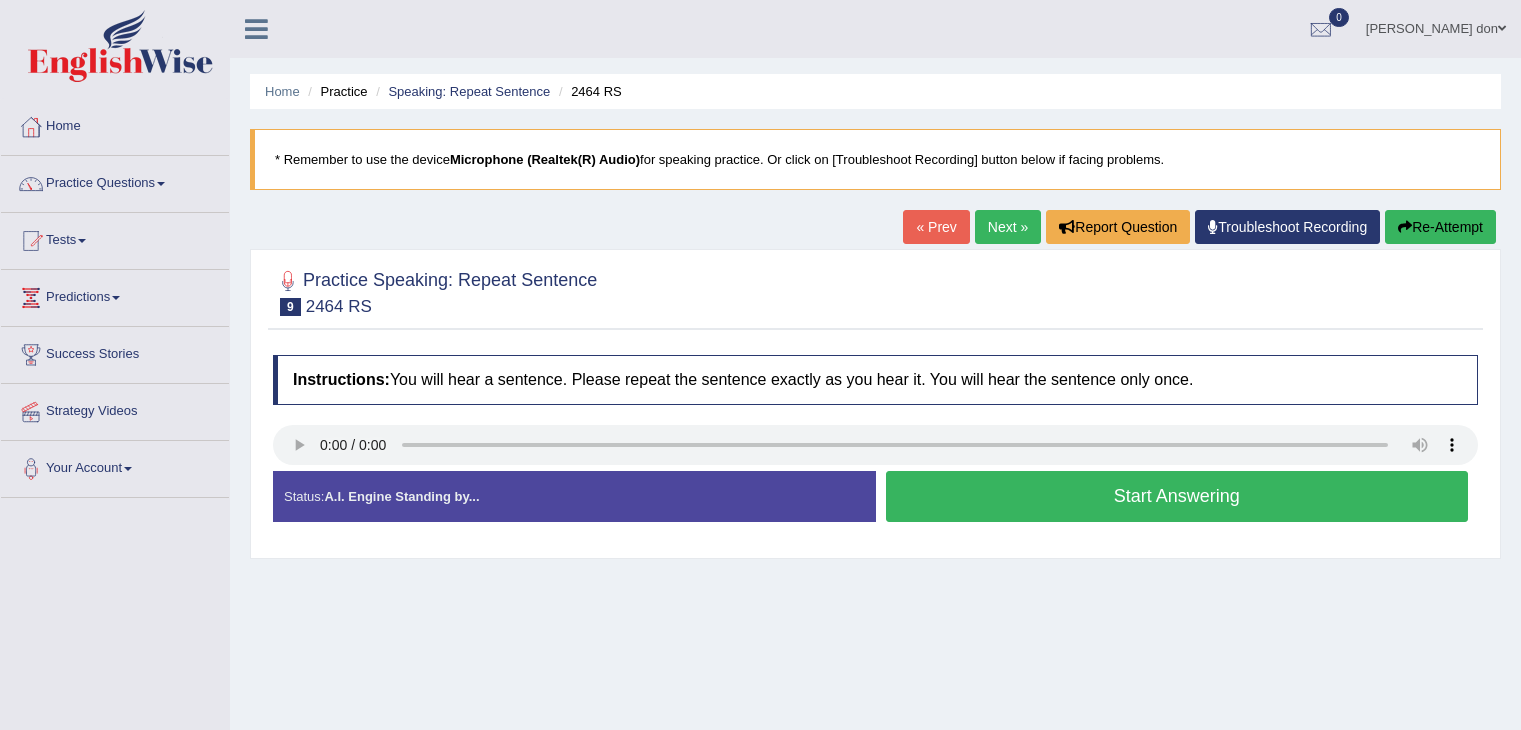 scroll, scrollTop: 0, scrollLeft: 0, axis: both 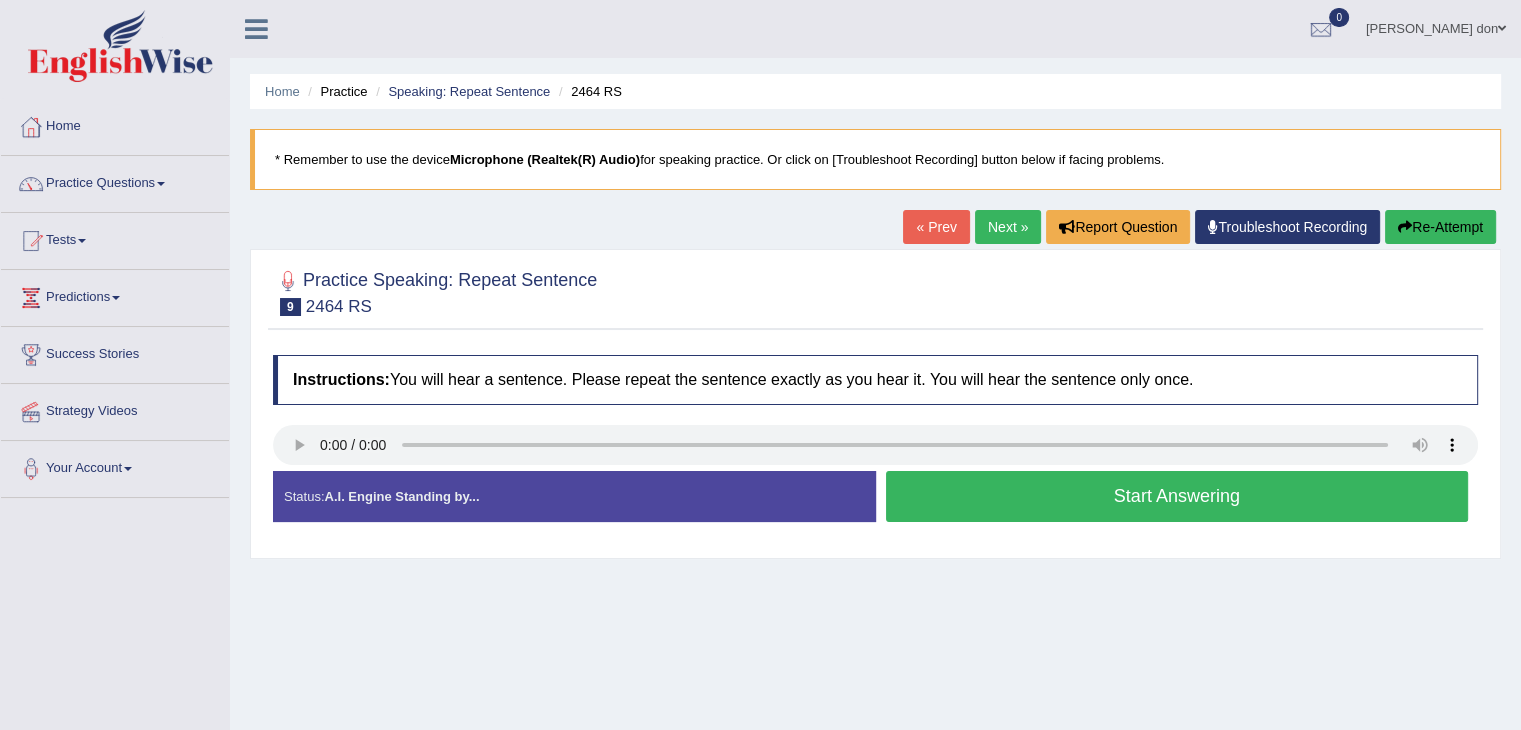 drag, startPoint x: 1029, startPoint y: 580, endPoint x: 1084, endPoint y: 494, distance: 102.0833 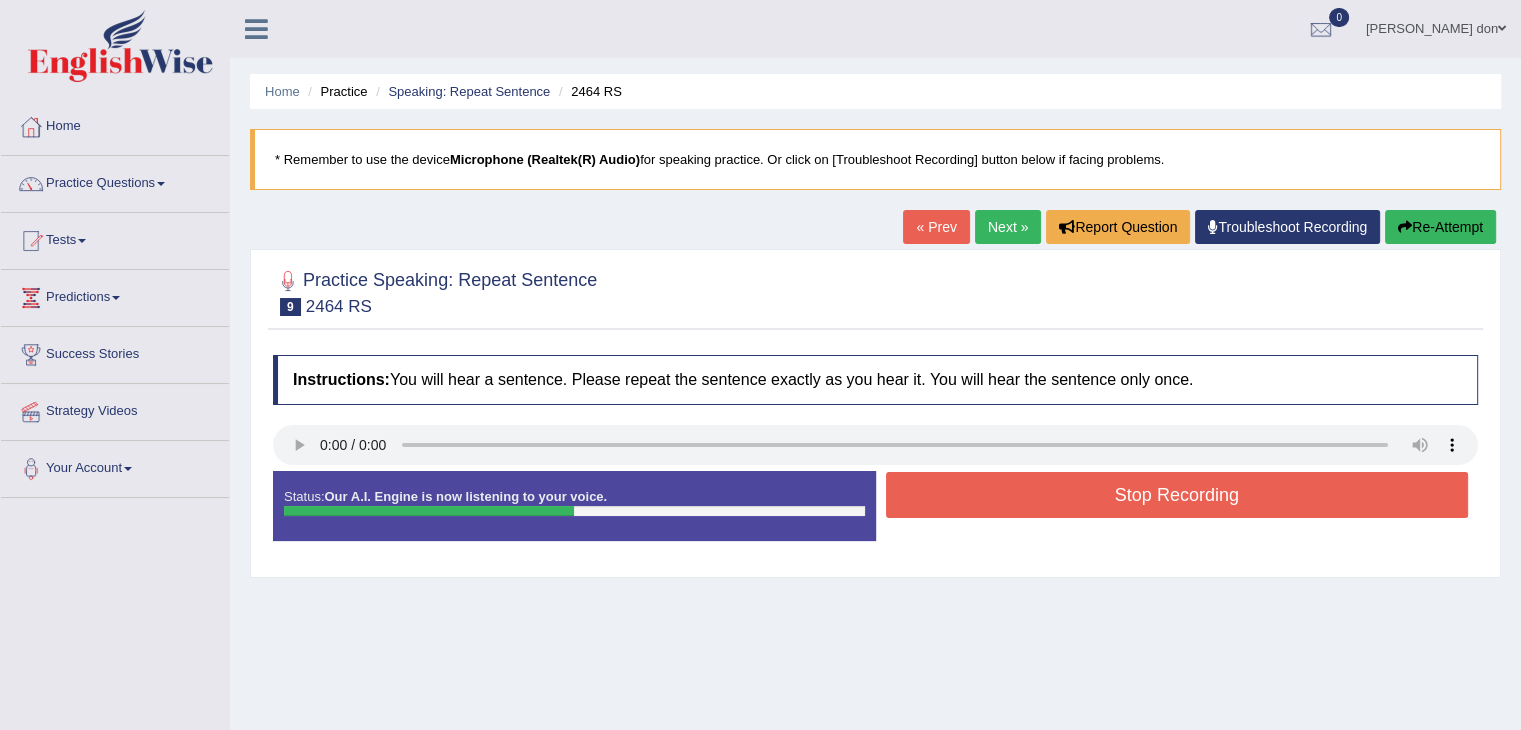 click on "Stop Recording" at bounding box center (1177, 495) 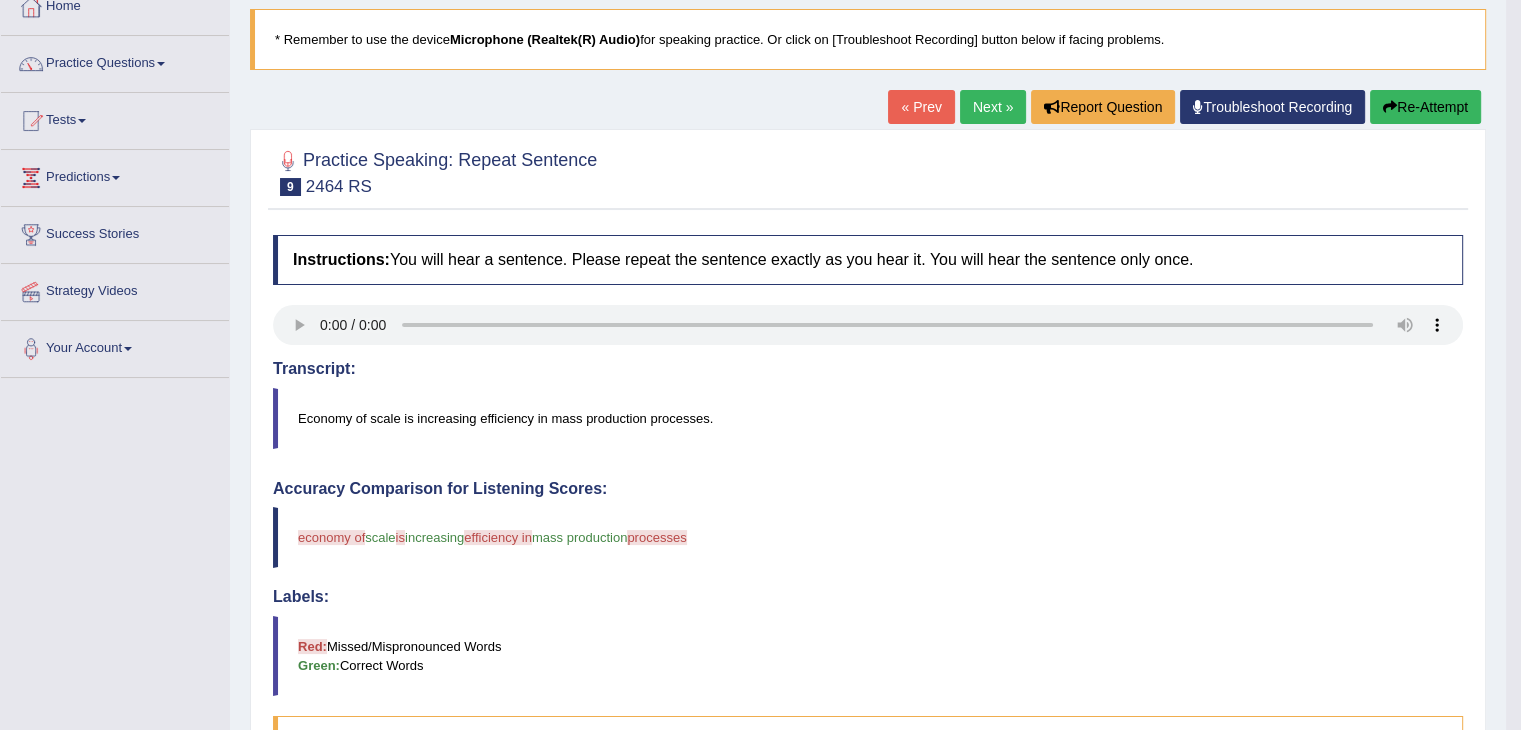 scroll, scrollTop: 122, scrollLeft: 0, axis: vertical 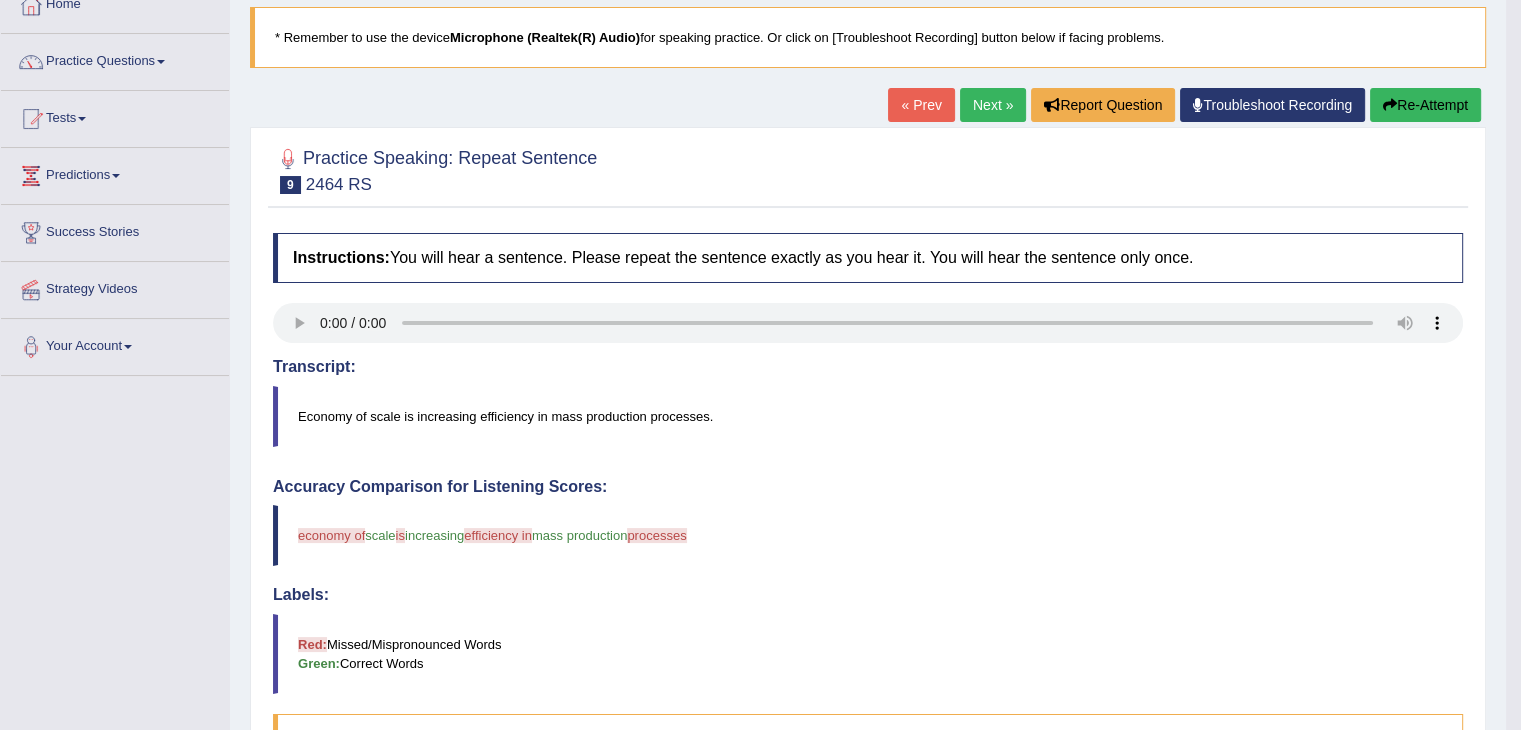 click on "Next »" at bounding box center [993, 105] 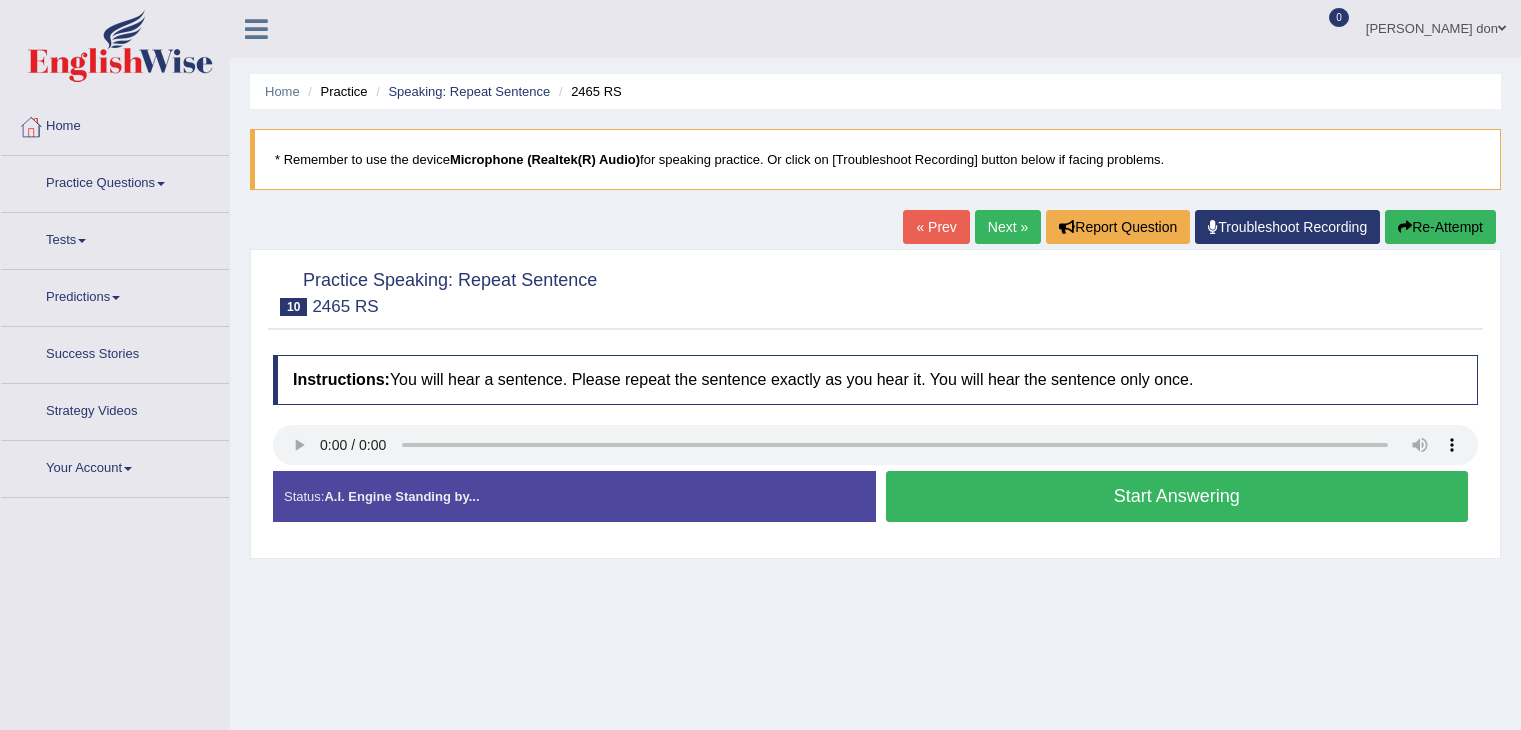 scroll, scrollTop: 0, scrollLeft: 0, axis: both 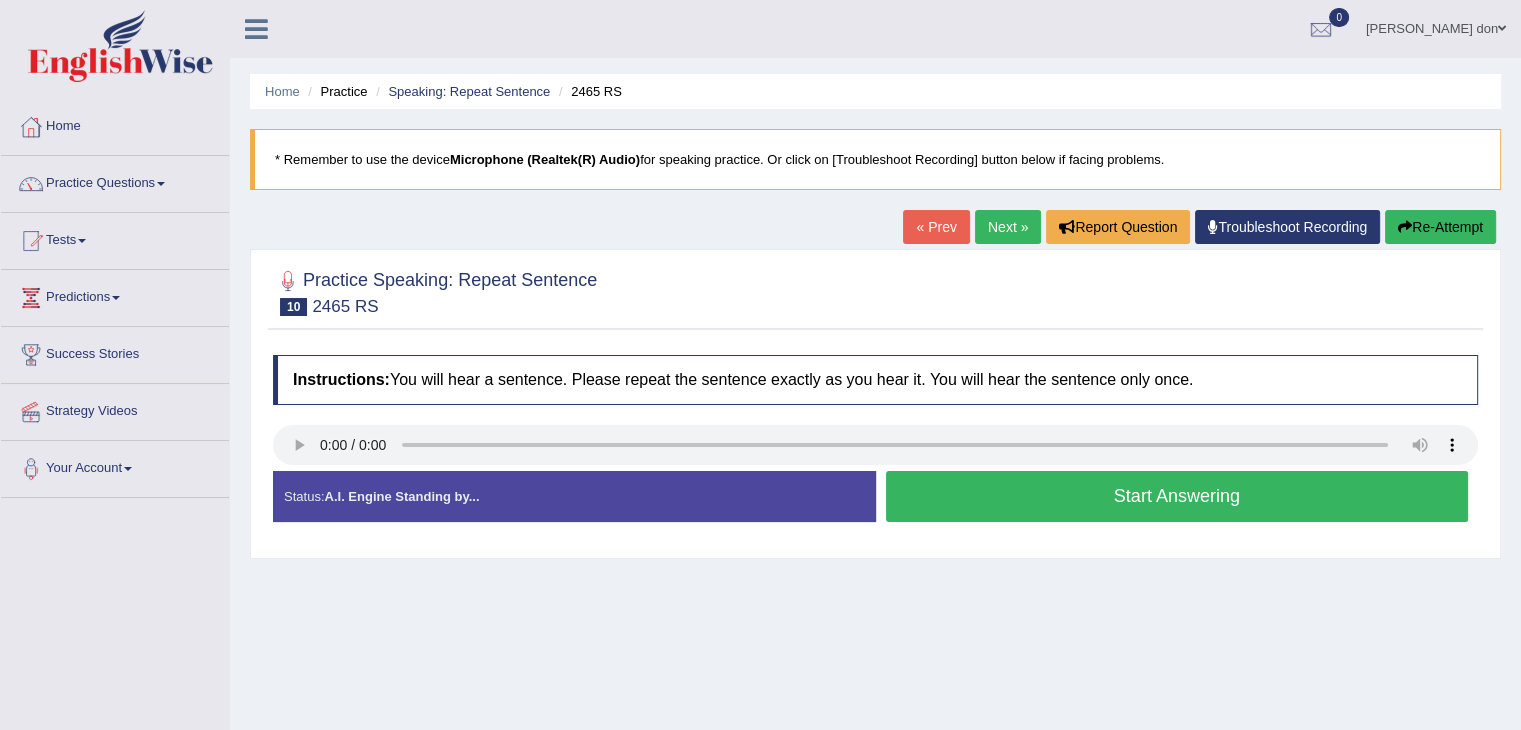 click on "Start Answering" at bounding box center [1177, 496] 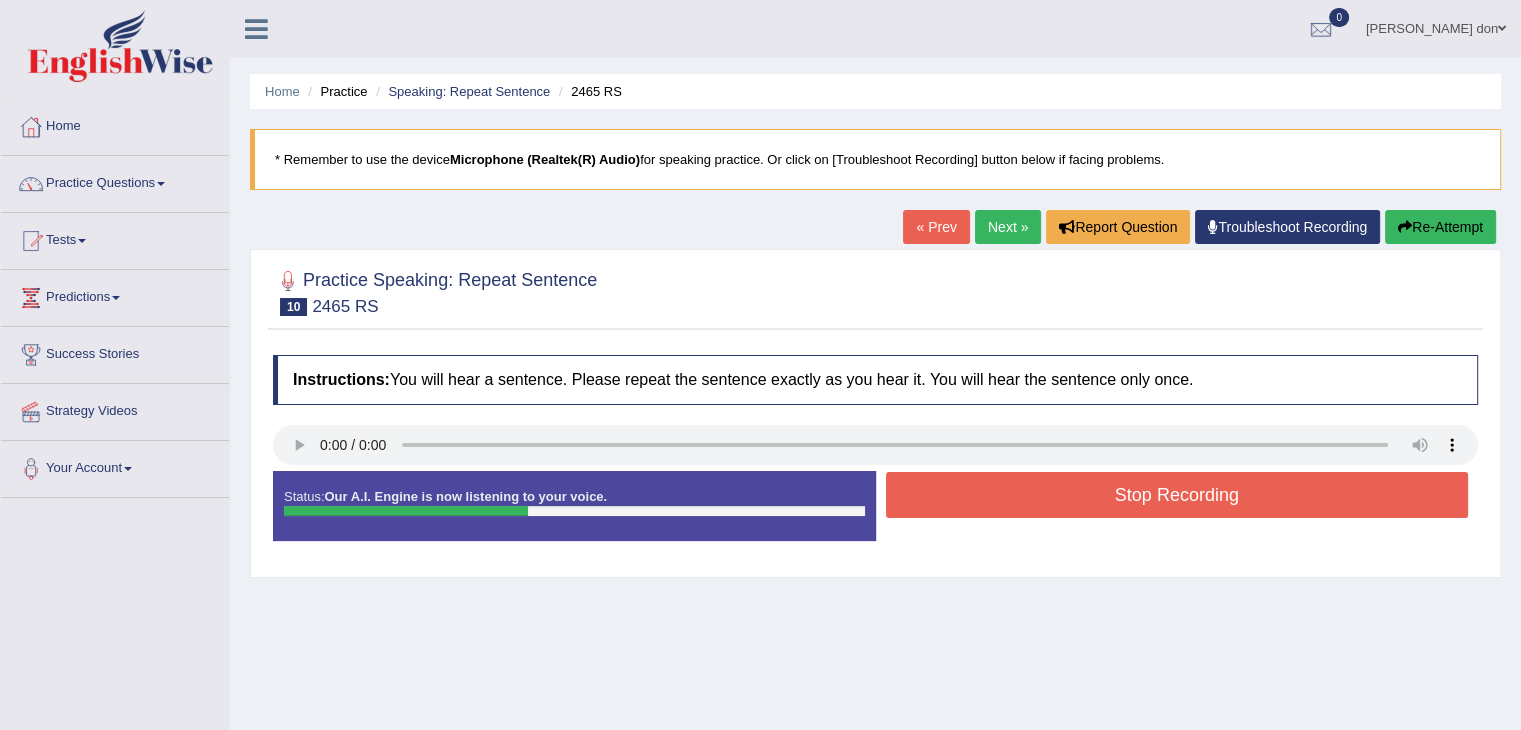 click on "Stop Recording" at bounding box center (1177, 495) 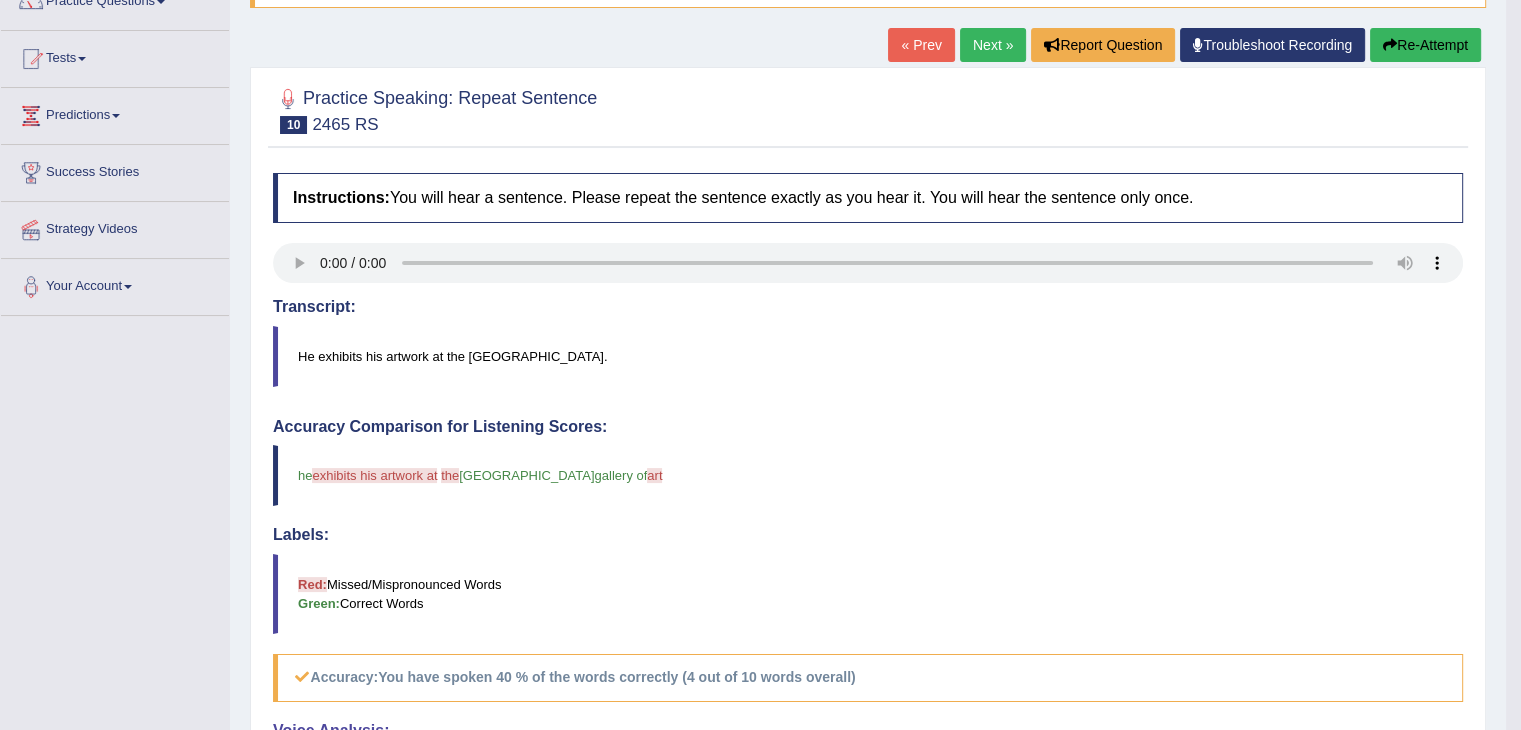 scroll, scrollTop: 179, scrollLeft: 0, axis: vertical 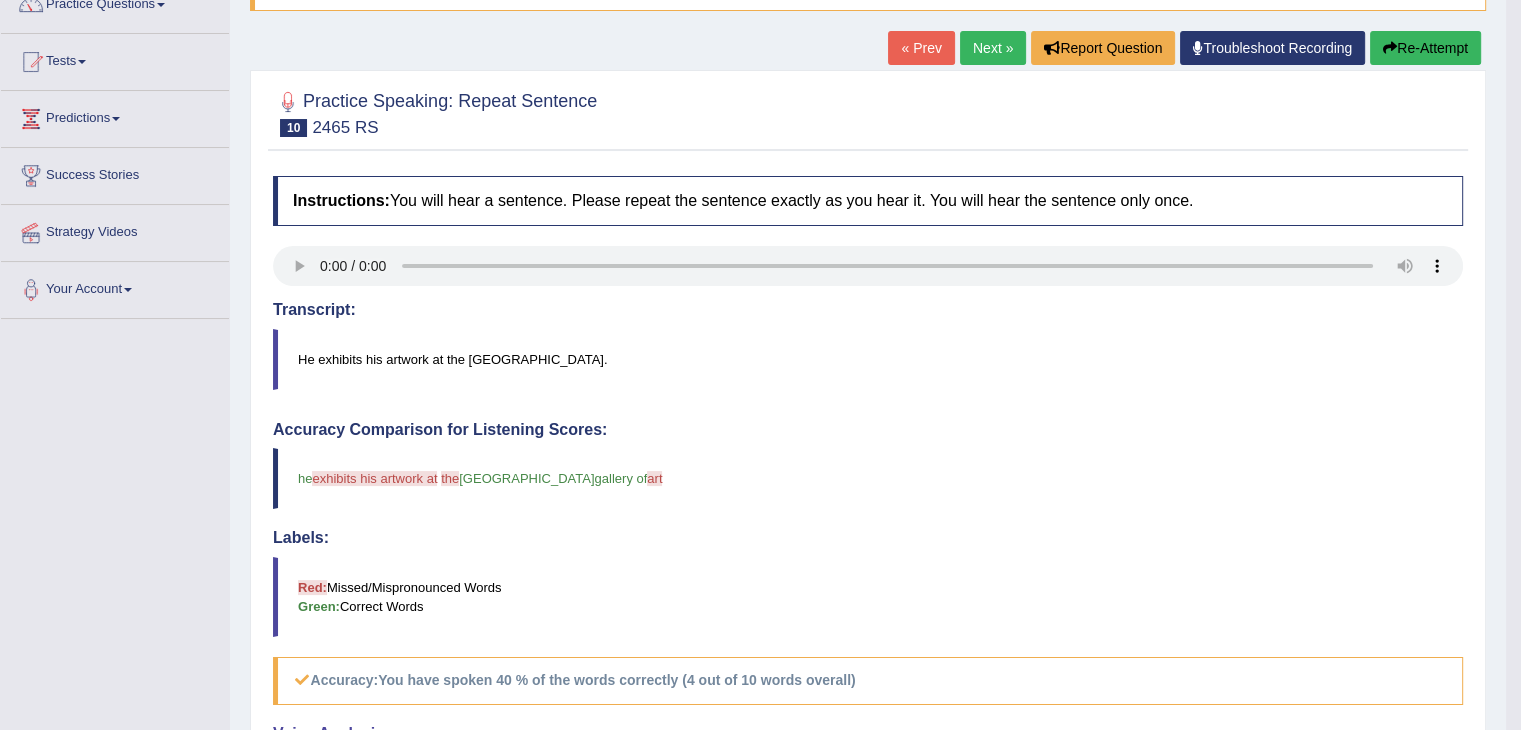 click on "Next »" at bounding box center [993, 48] 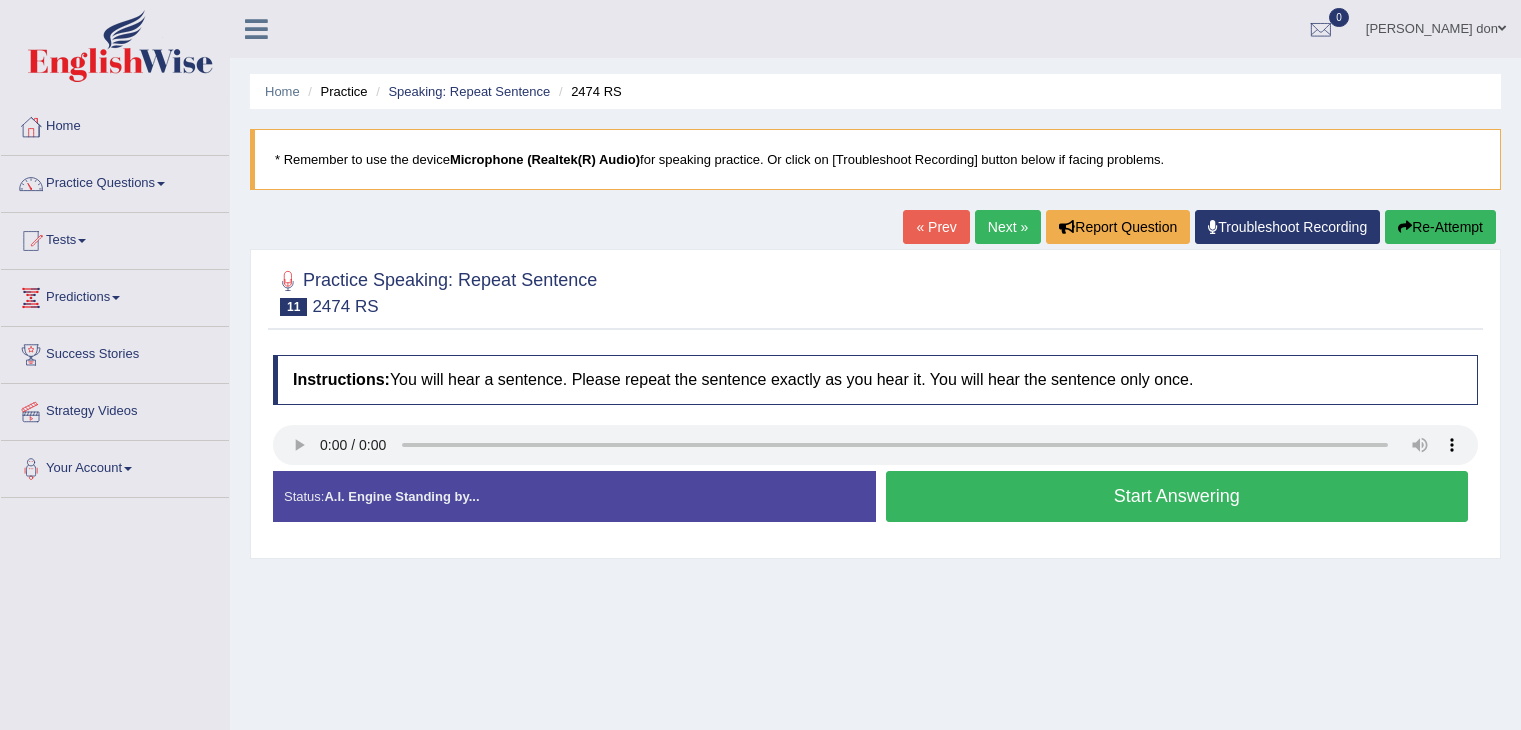 scroll, scrollTop: 0, scrollLeft: 0, axis: both 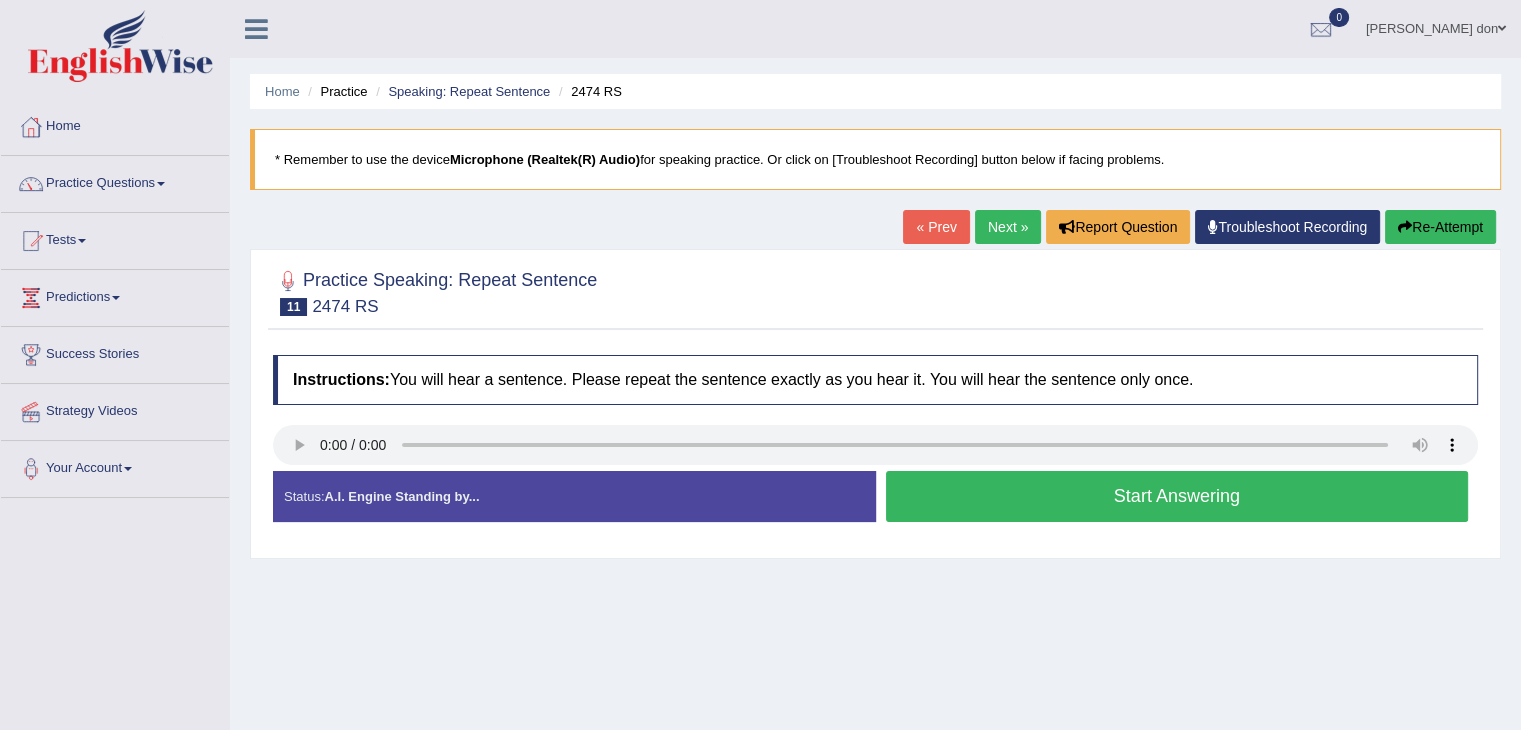 type 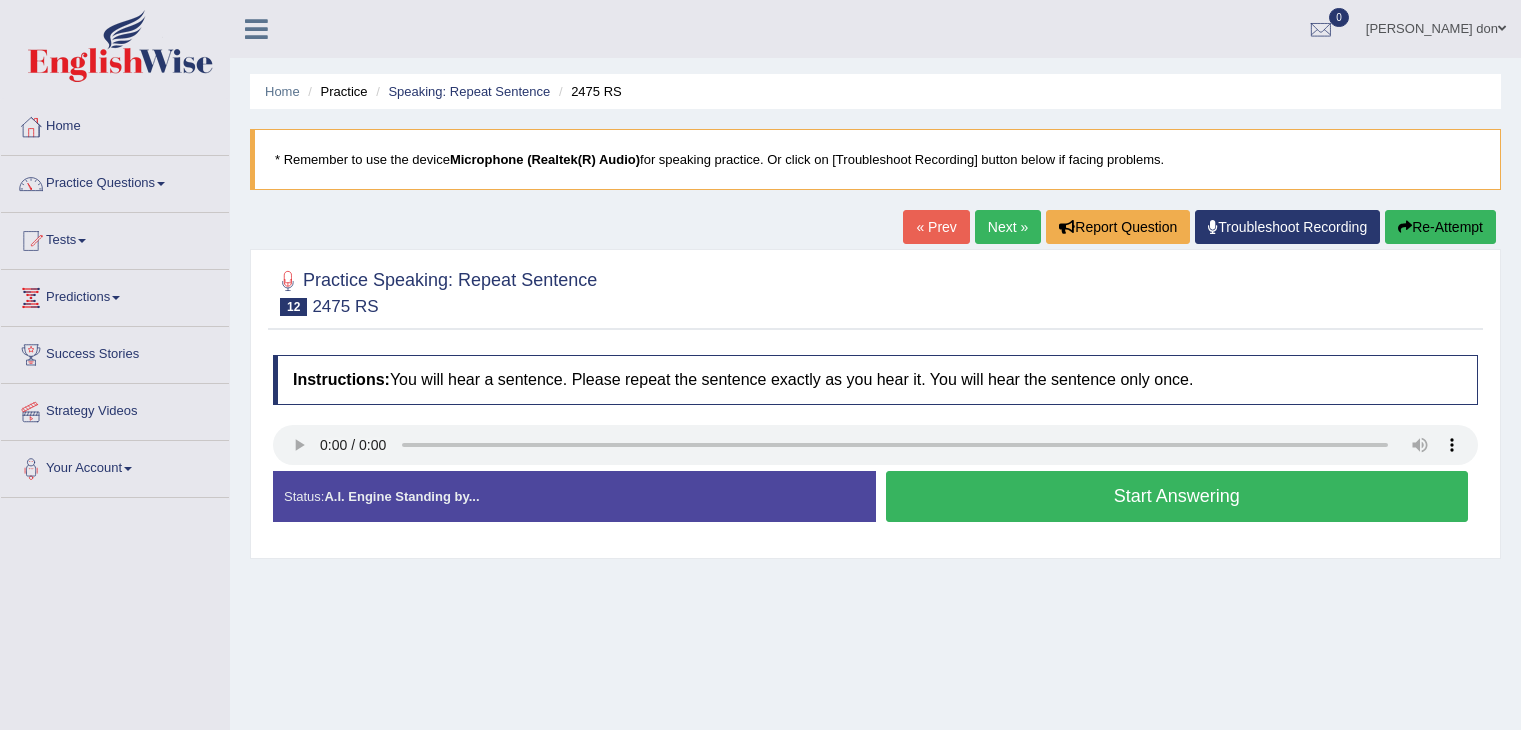 scroll, scrollTop: 0, scrollLeft: 0, axis: both 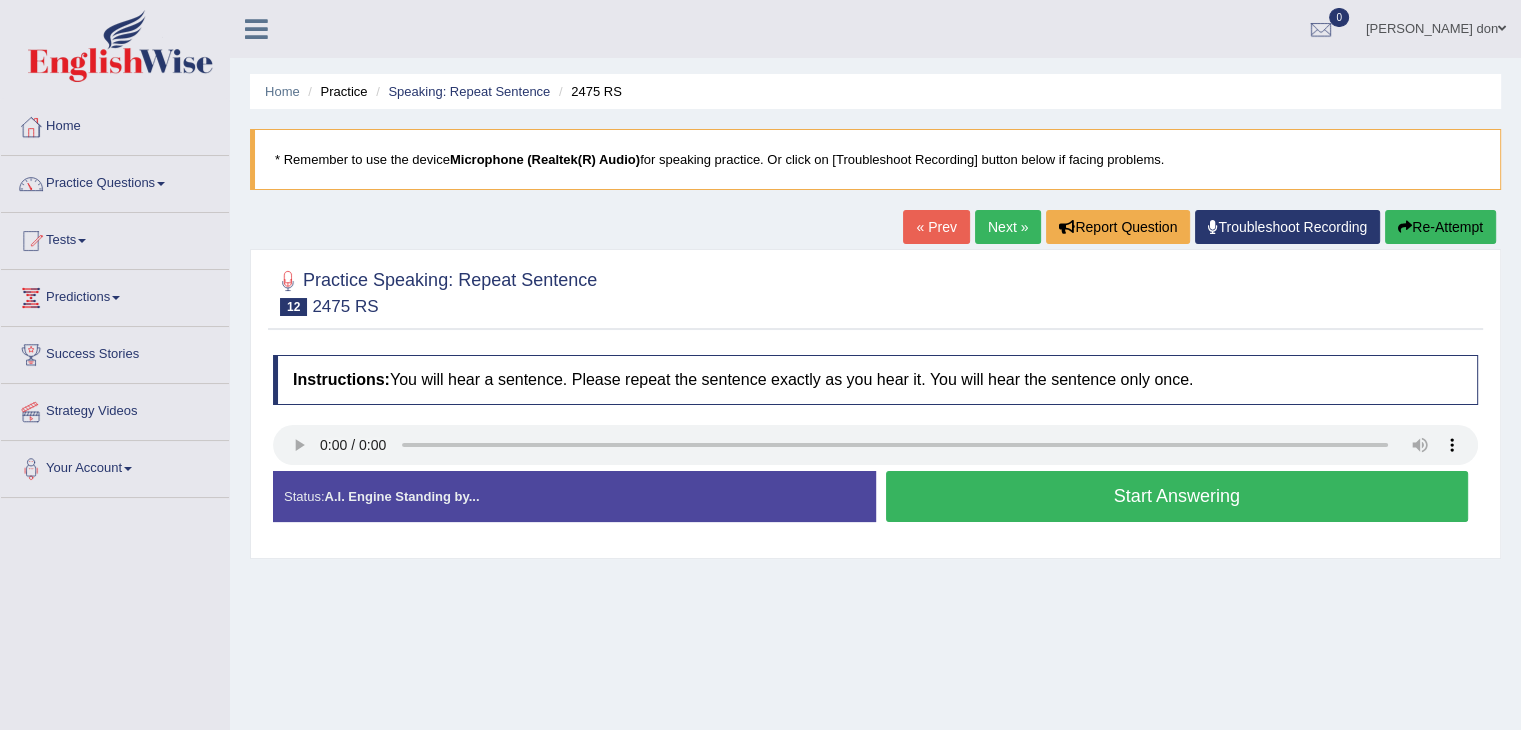 click on "Practice Questions" at bounding box center (115, 181) 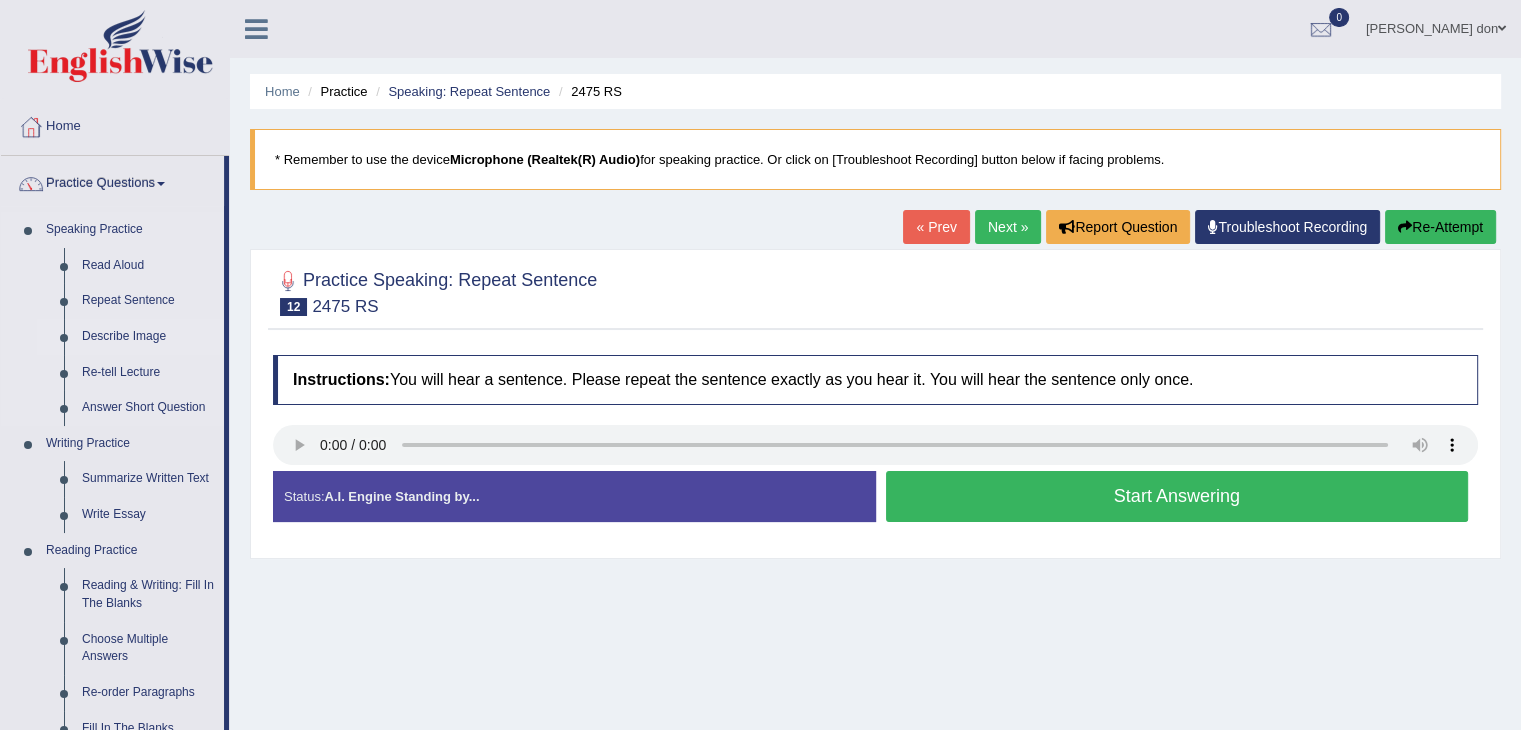 click on "Describe Image" at bounding box center [148, 337] 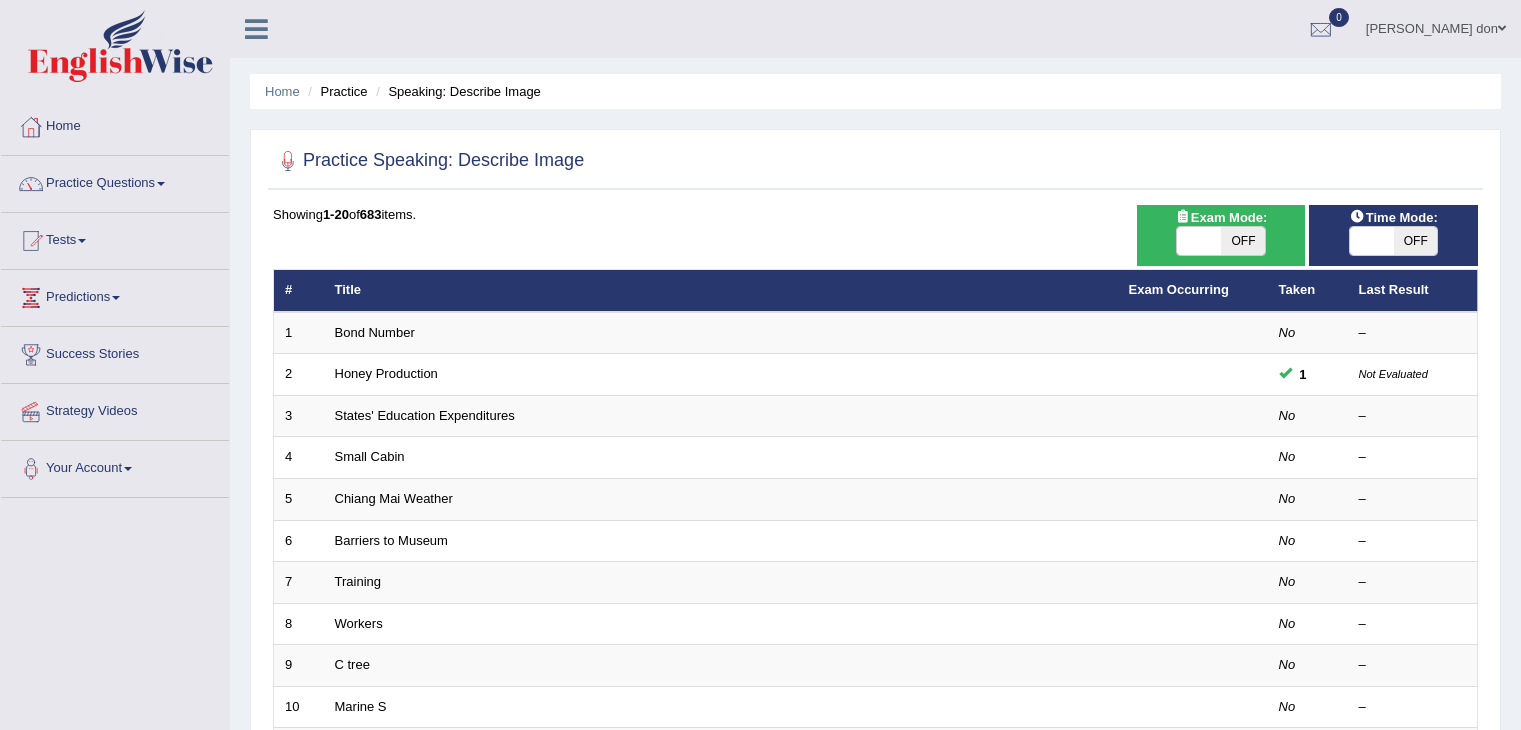 scroll, scrollTop: 0, scrollLeft: 0, axis: both 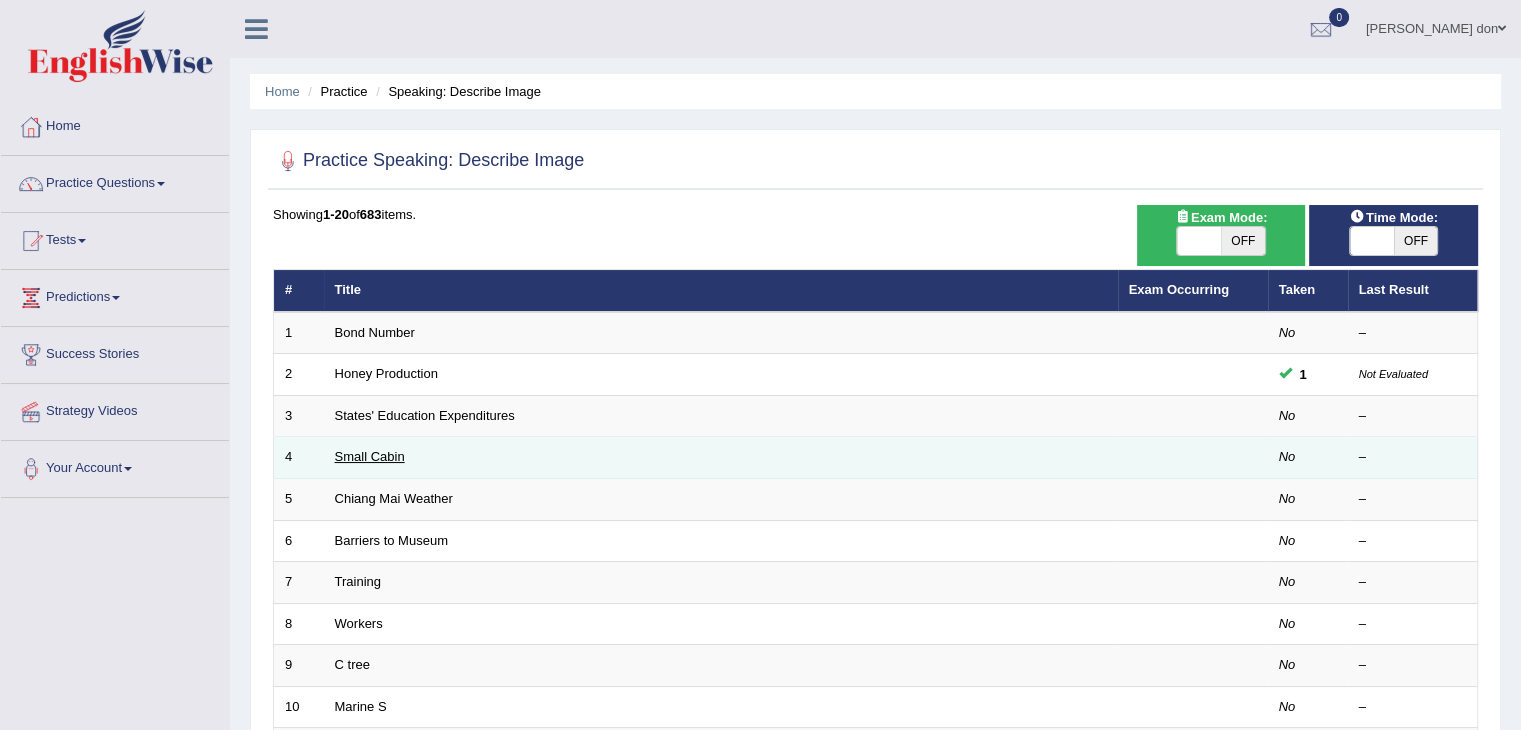 click on "Small Cabin" at bounding box center [370, 456] 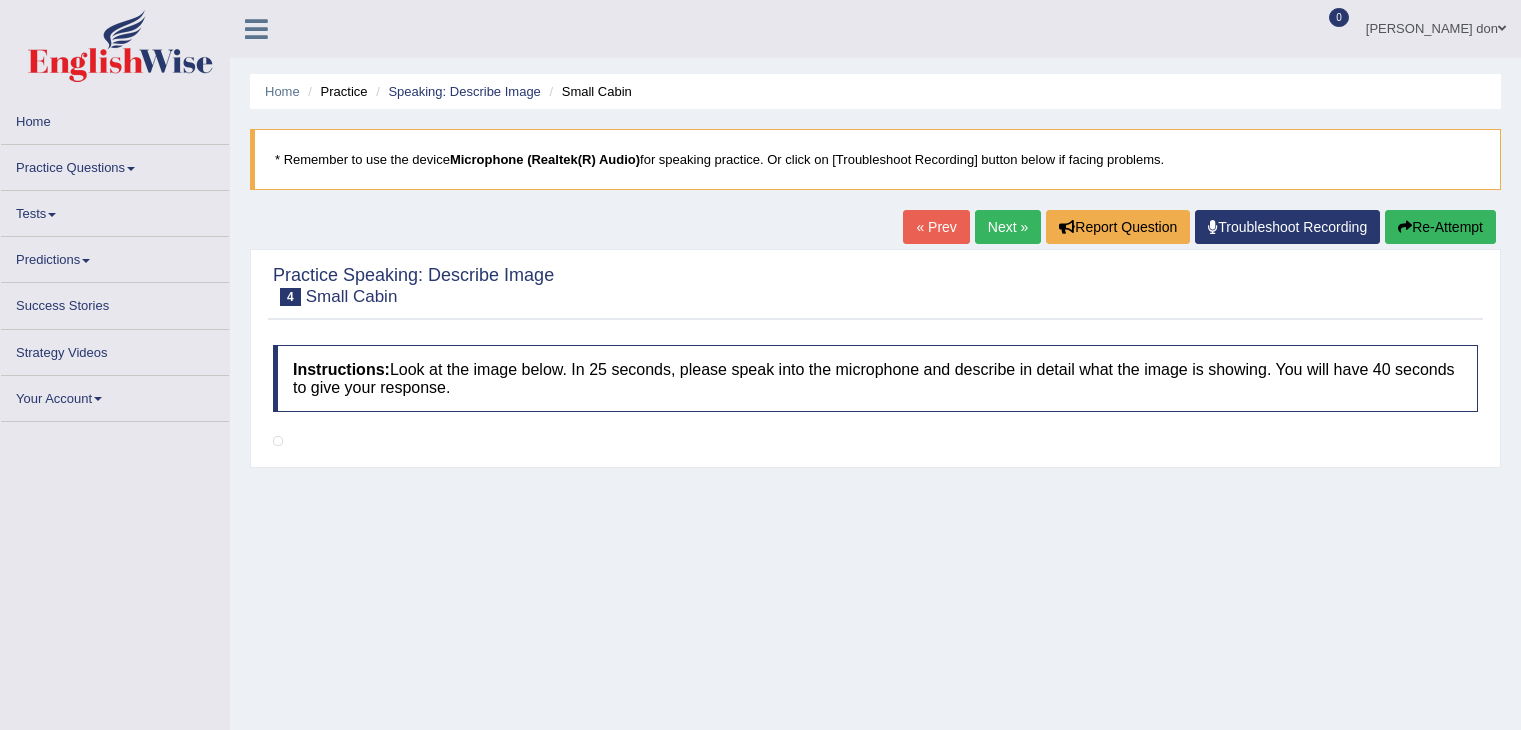 scroll, scrollTop: 0, scrollLeft: 0, axis: both 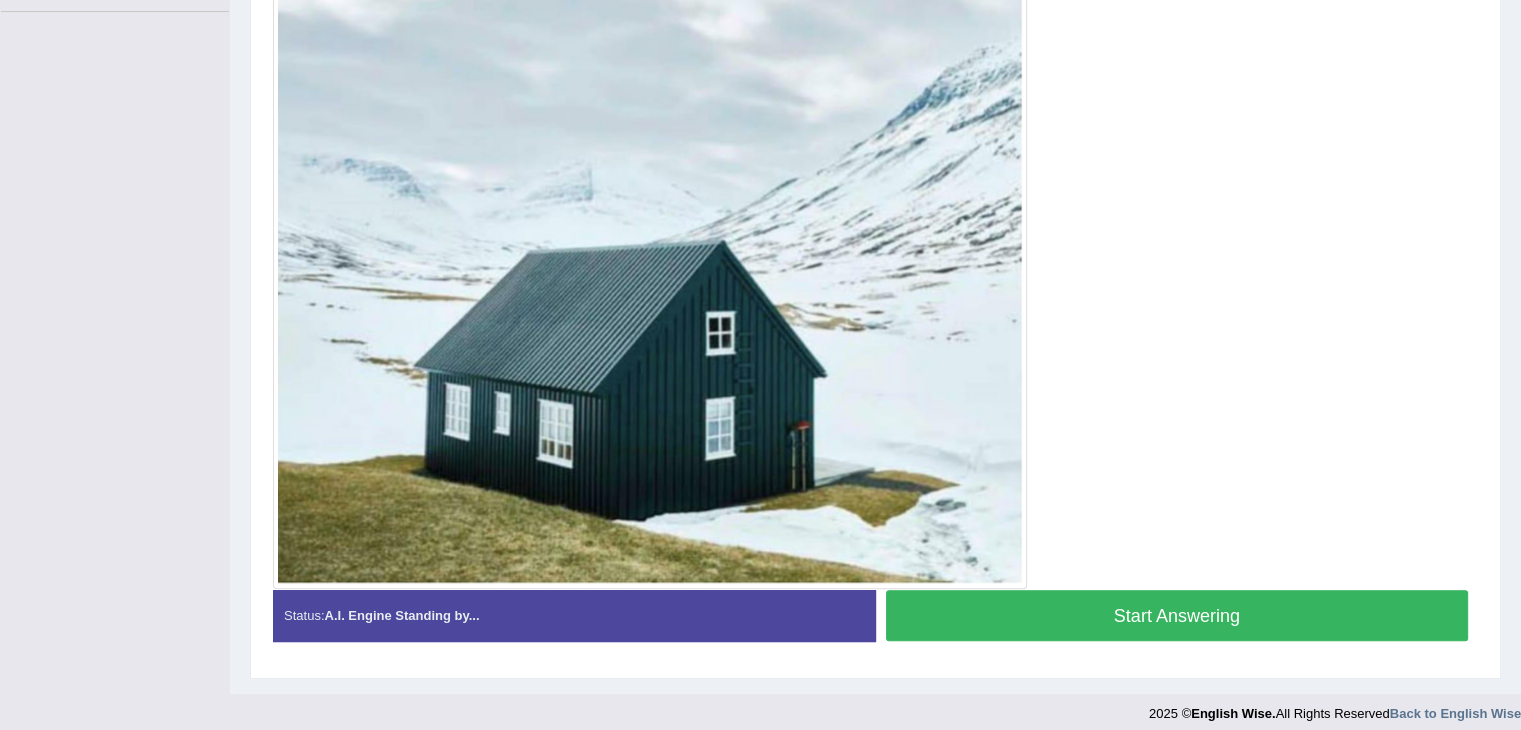 click on "Start Answering" at bounding box center [1177, 615] 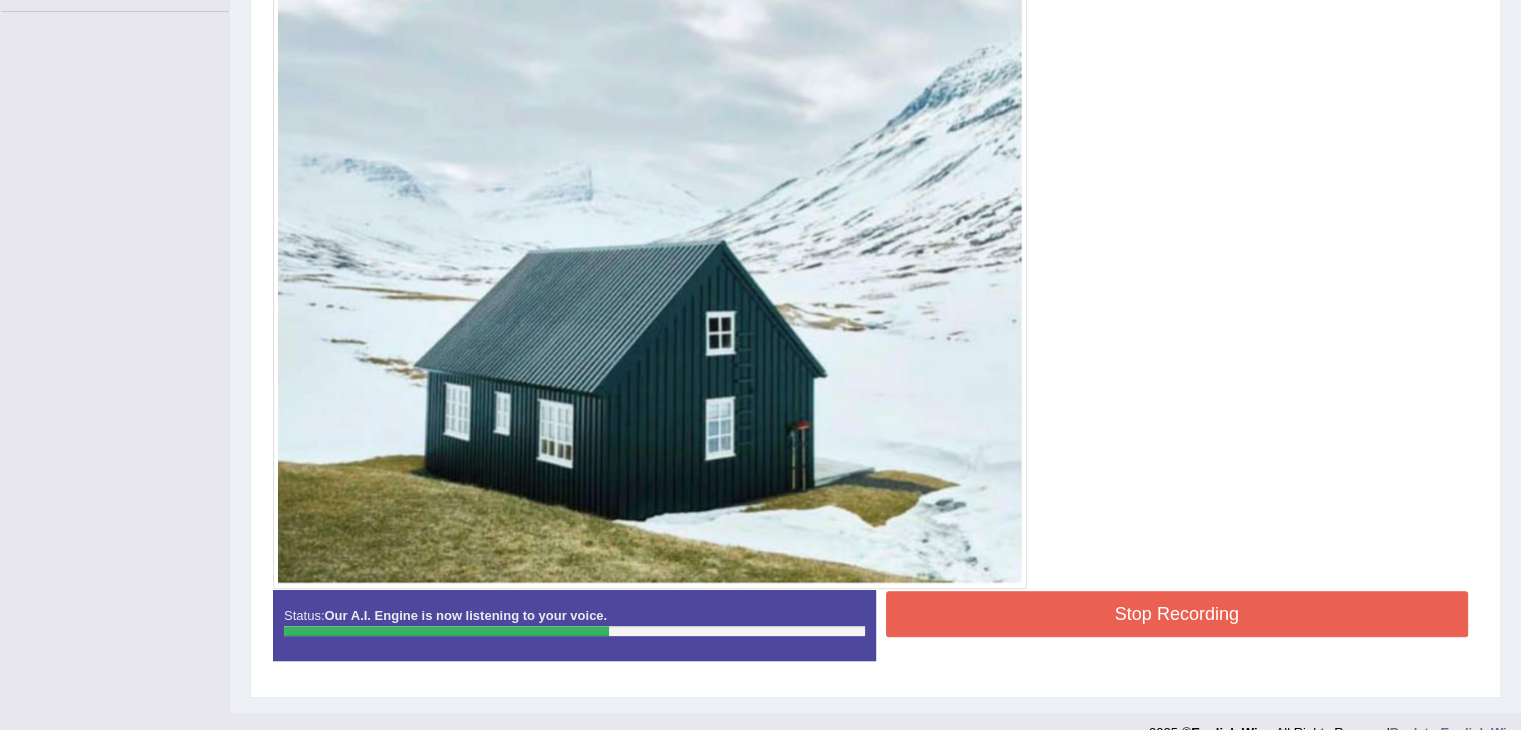 click on "Stop Recording" at bounding box center (1177, 614) 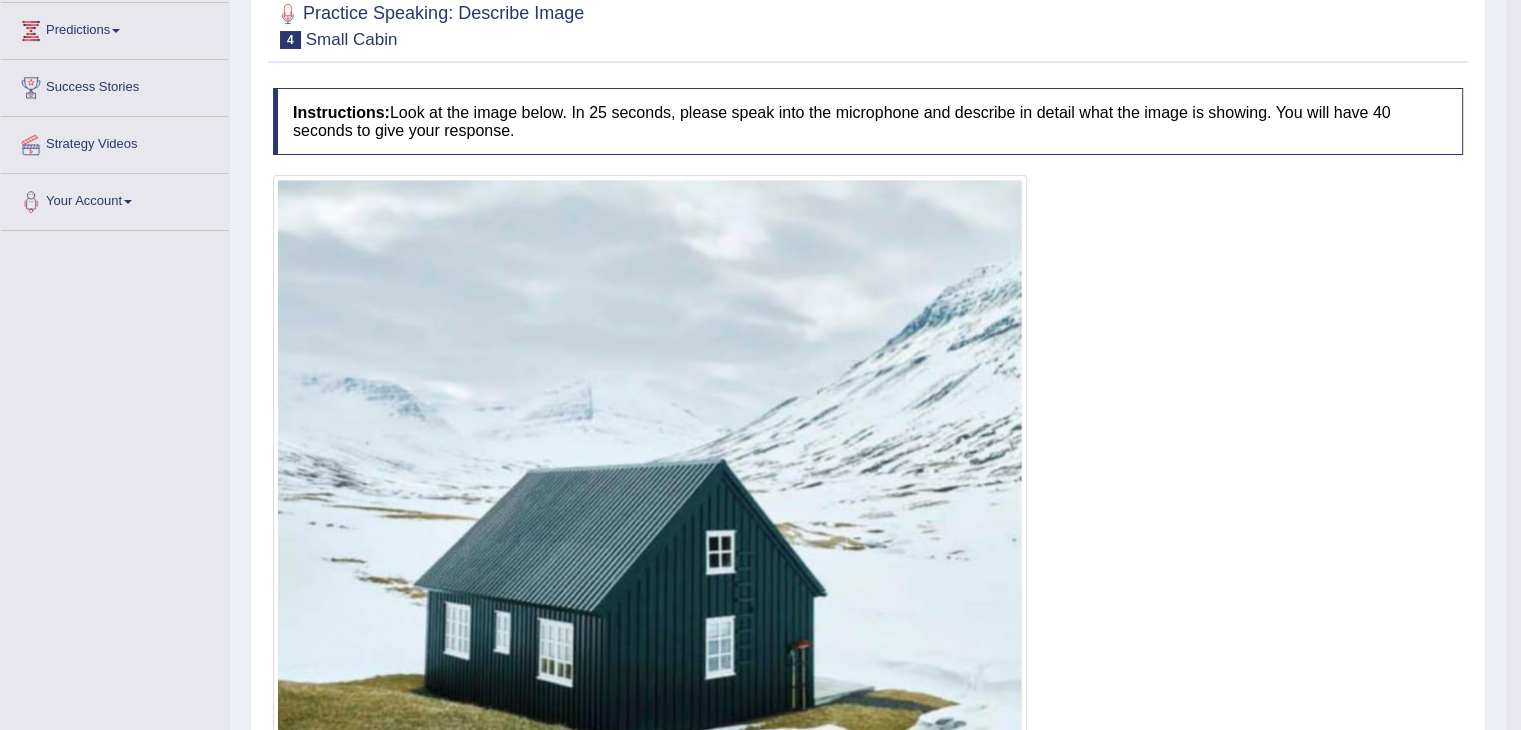 scroll, scrollTop: 250, scrollLeft: 0, axis: vertical 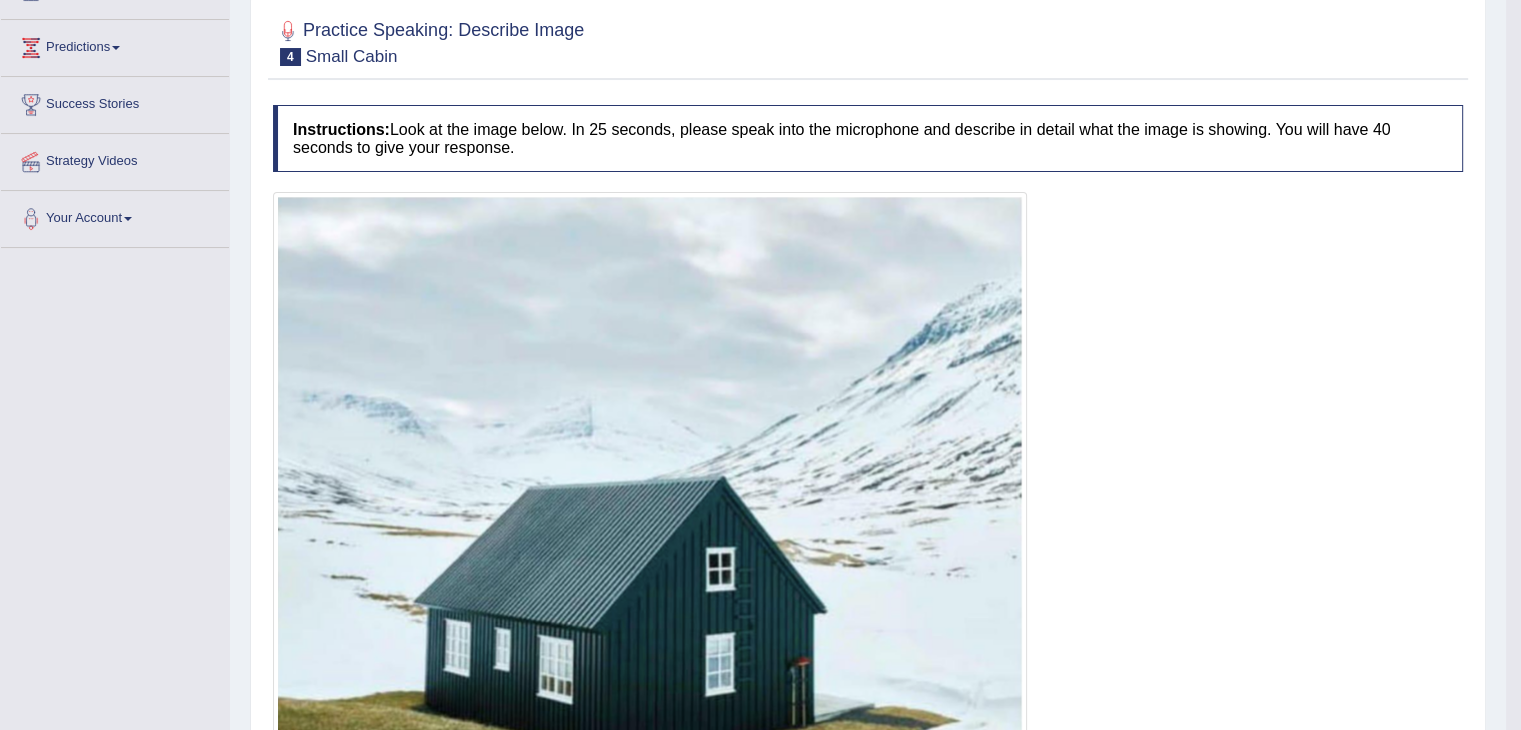 click on "Predictions" at bounding box center [115, 45] 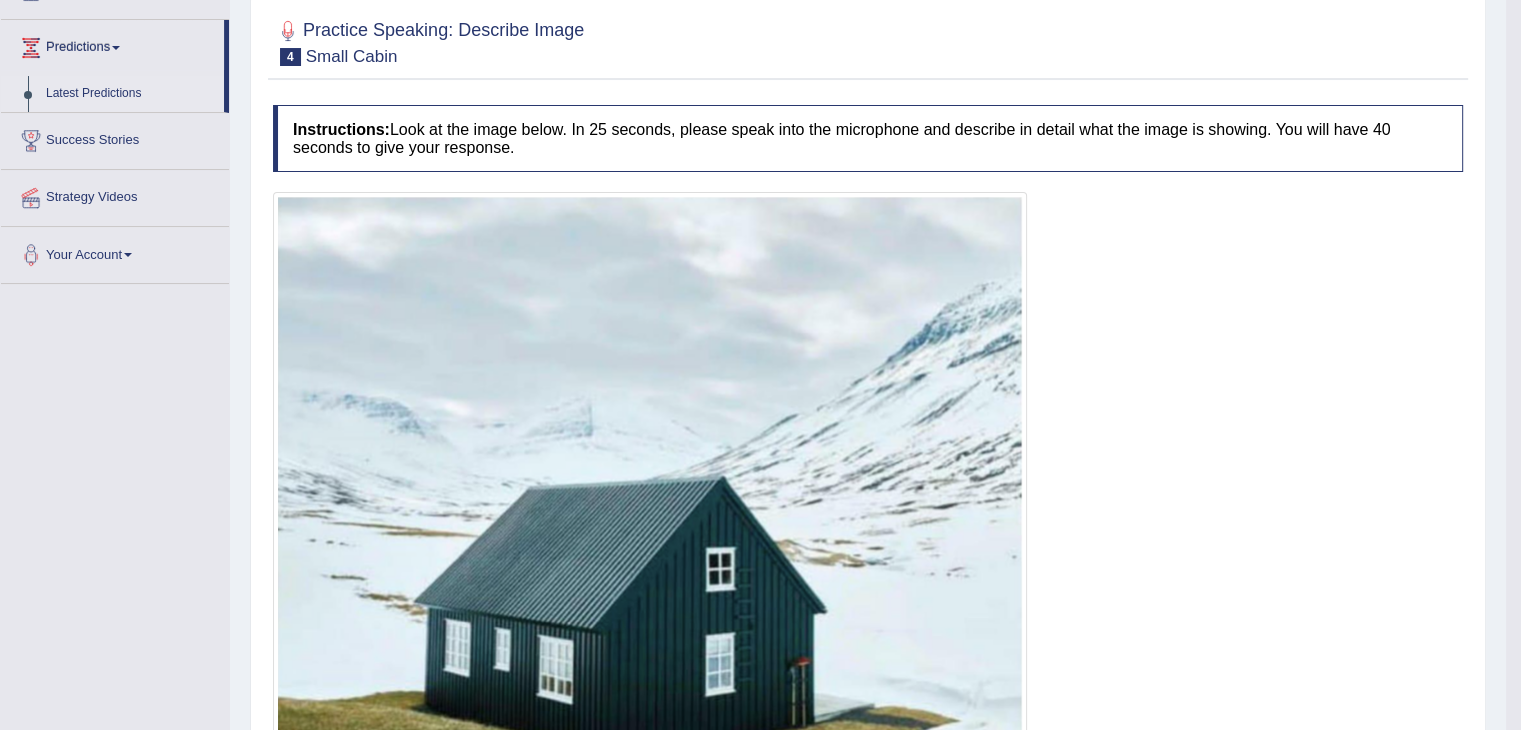 click on "Latest Predictions" at bounding box center (130, 94) 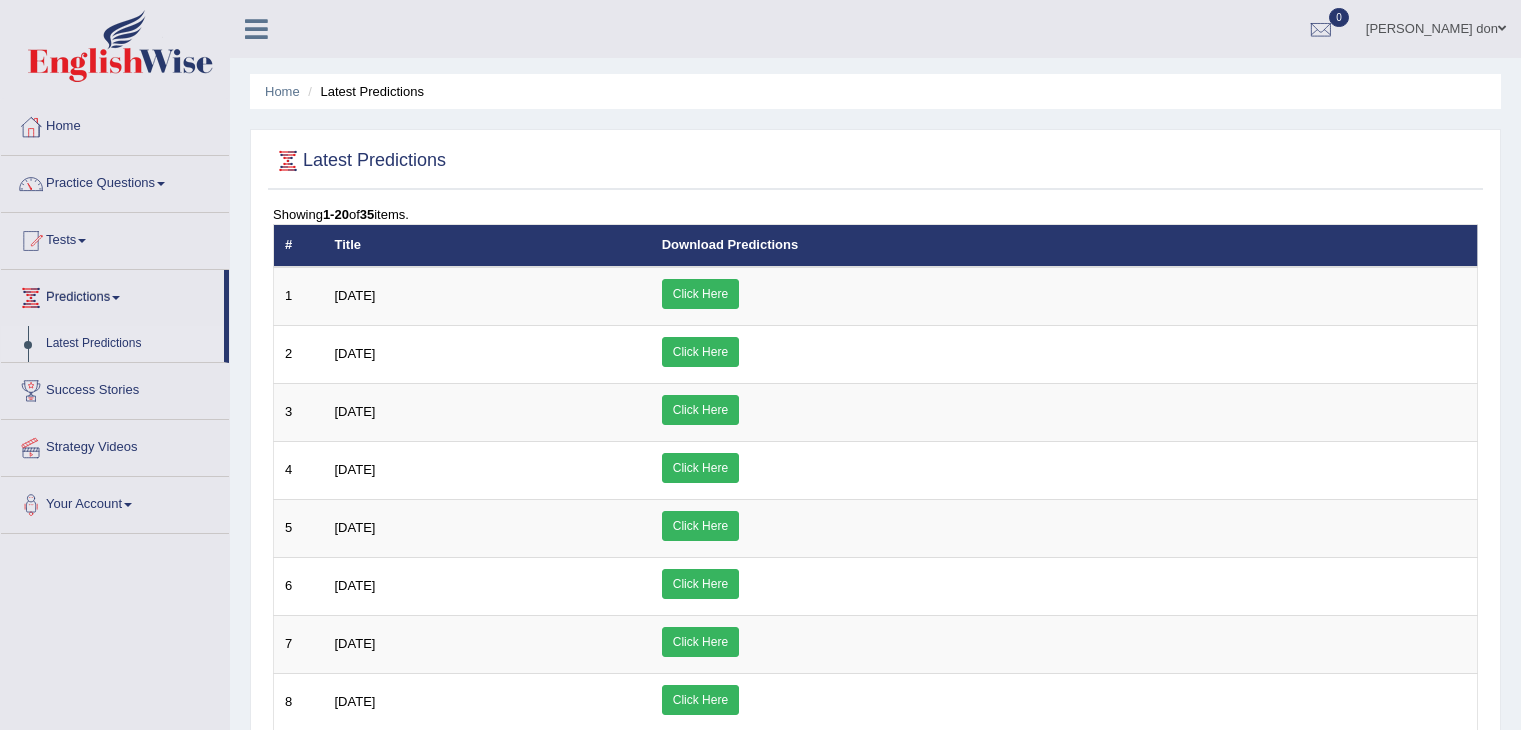 scroll, scrollTop: 0, scrollLeft: 0, axis: both 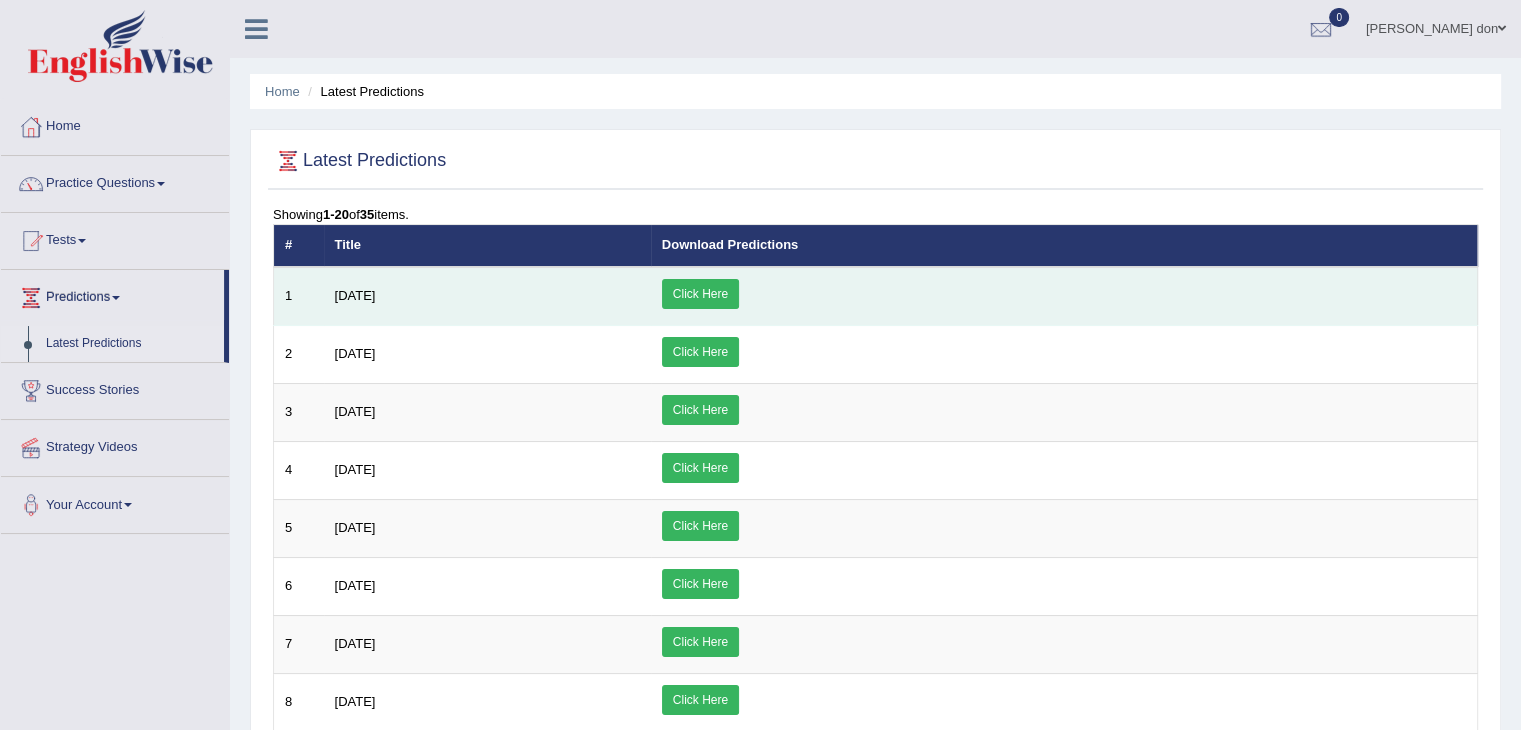 click on "Click Here" at bounding box center (700, 294) 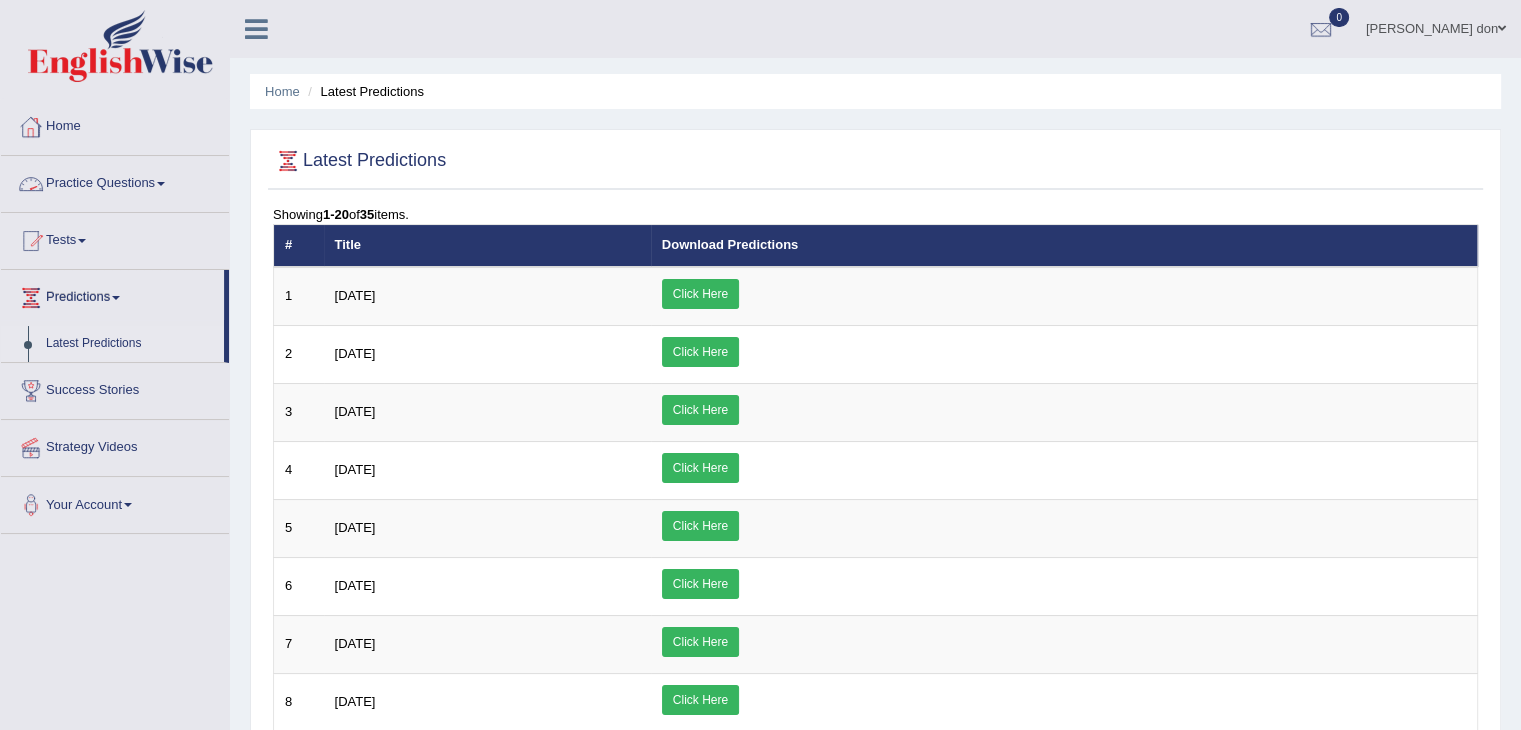 click at bounding box center (161, 184) 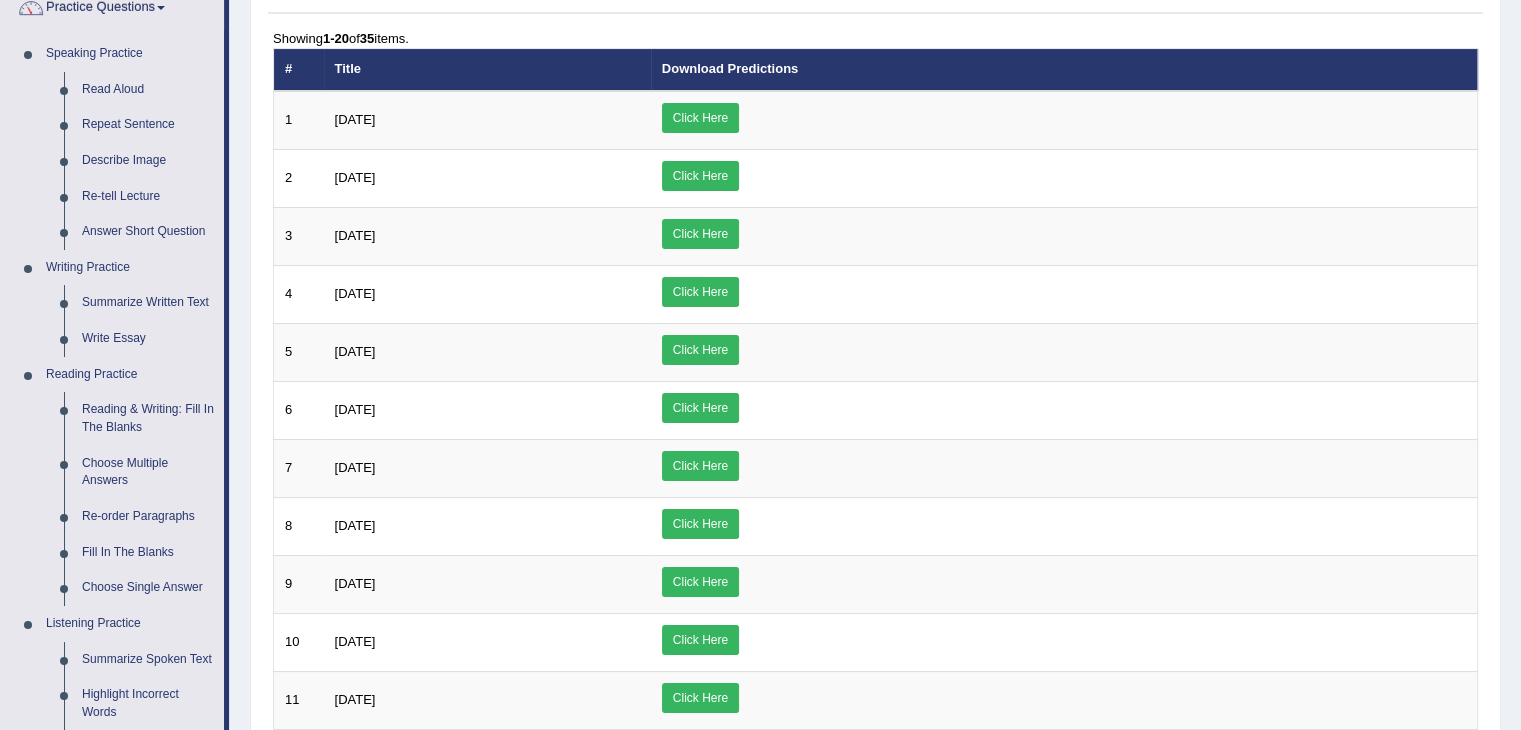 scroll, scrollTop: 171, scrollLeft: 0, axis: vertical 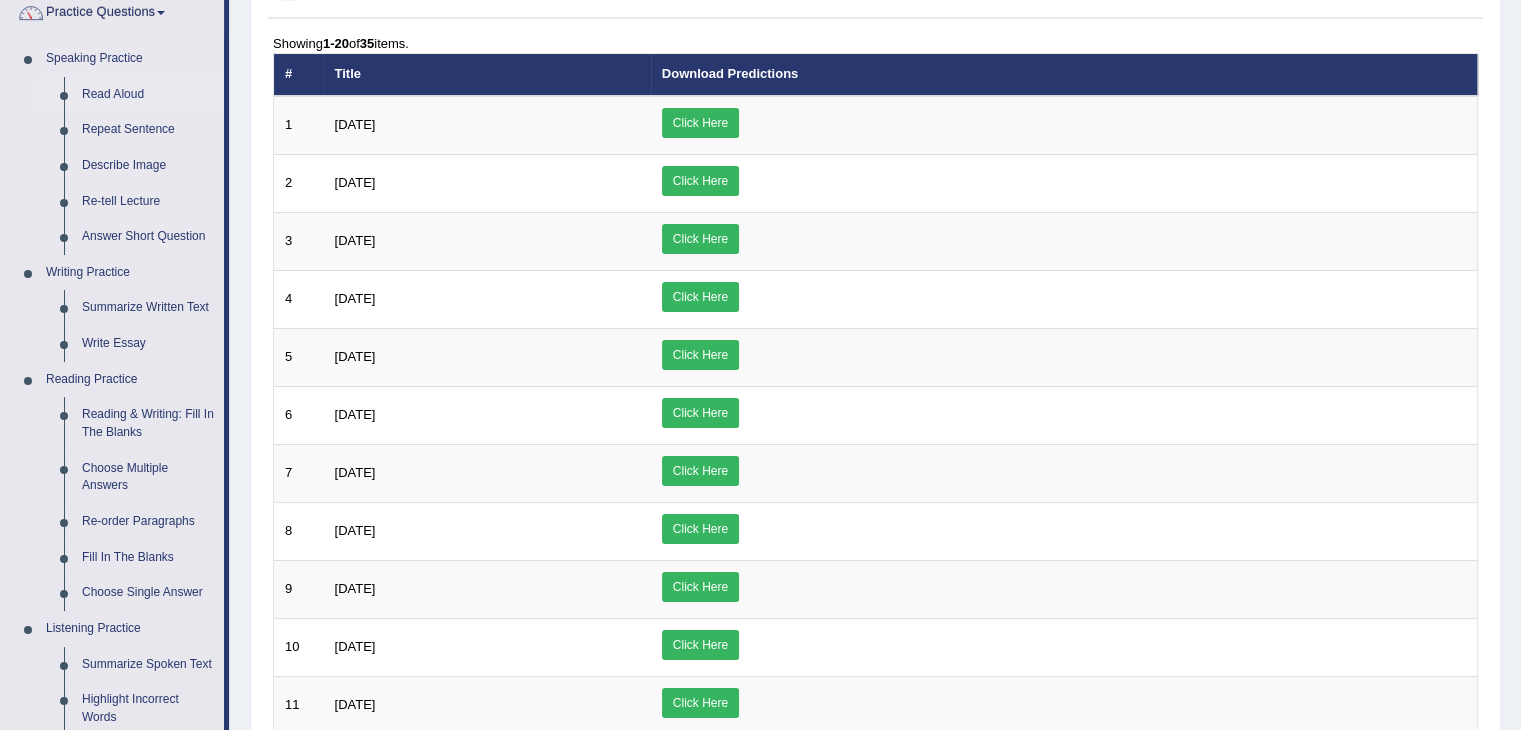 click on "Read Aloud" at bounding box center (148, 95) 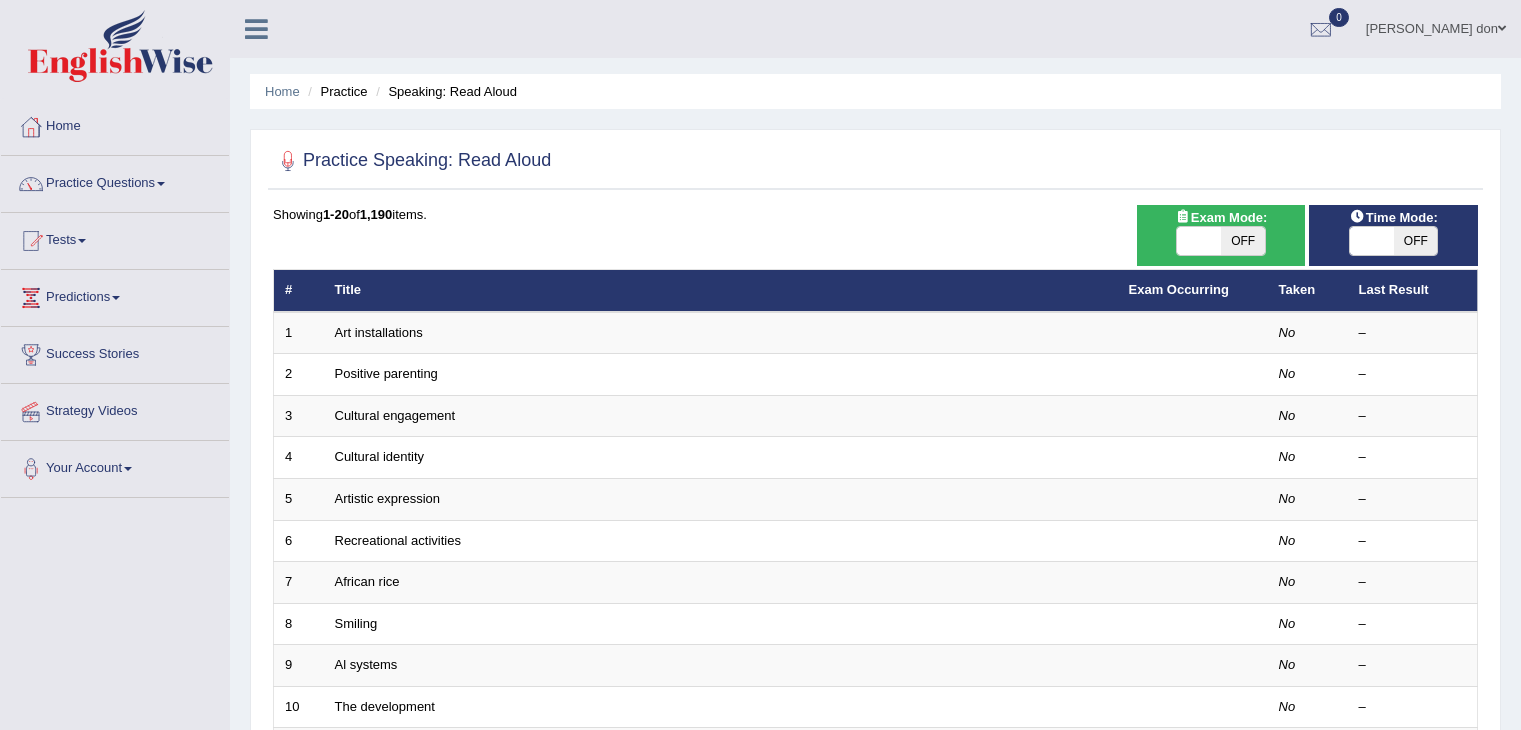 scroll, scrollTop: 0, scrollLeft: 0, axis: both 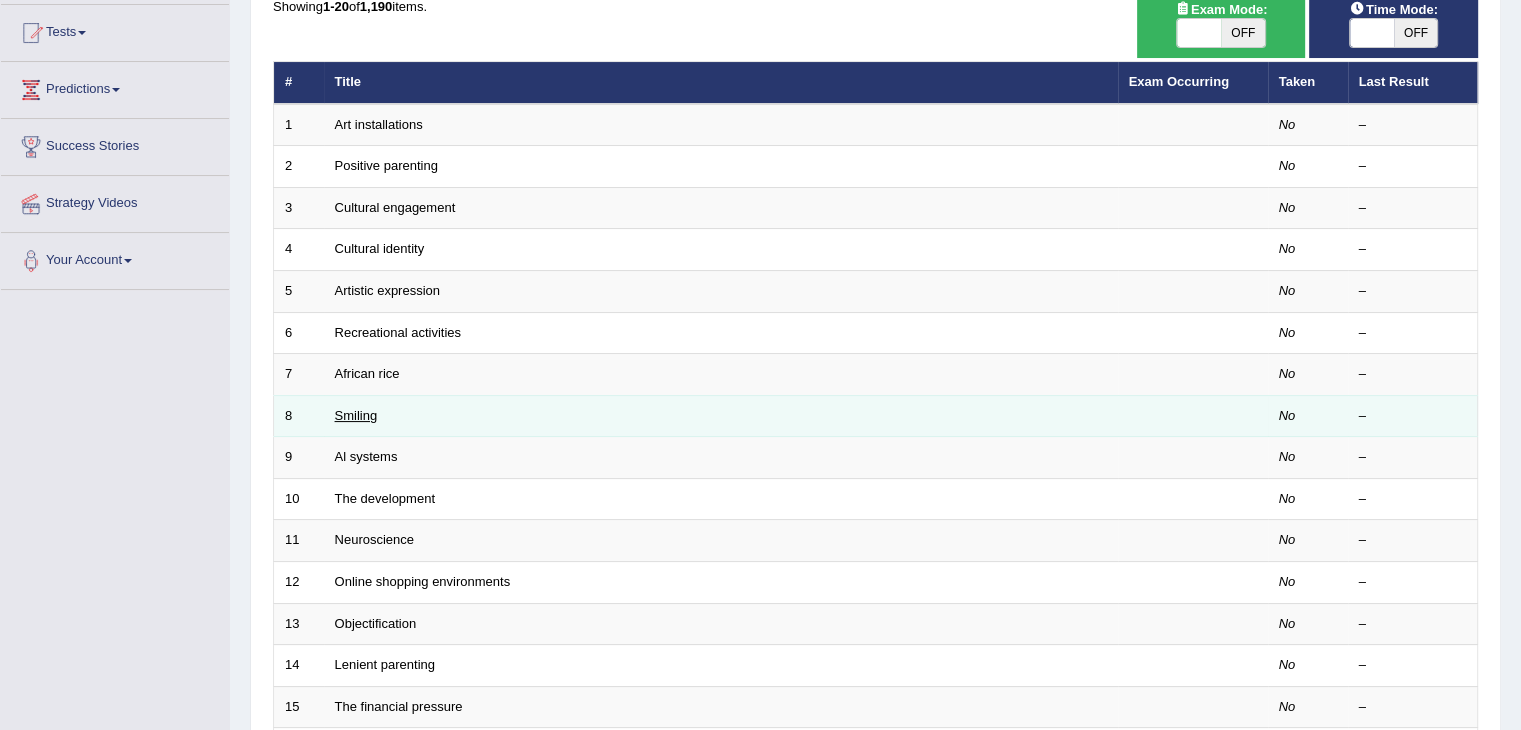 click on "Smiling" at bounding box center [356, 415] 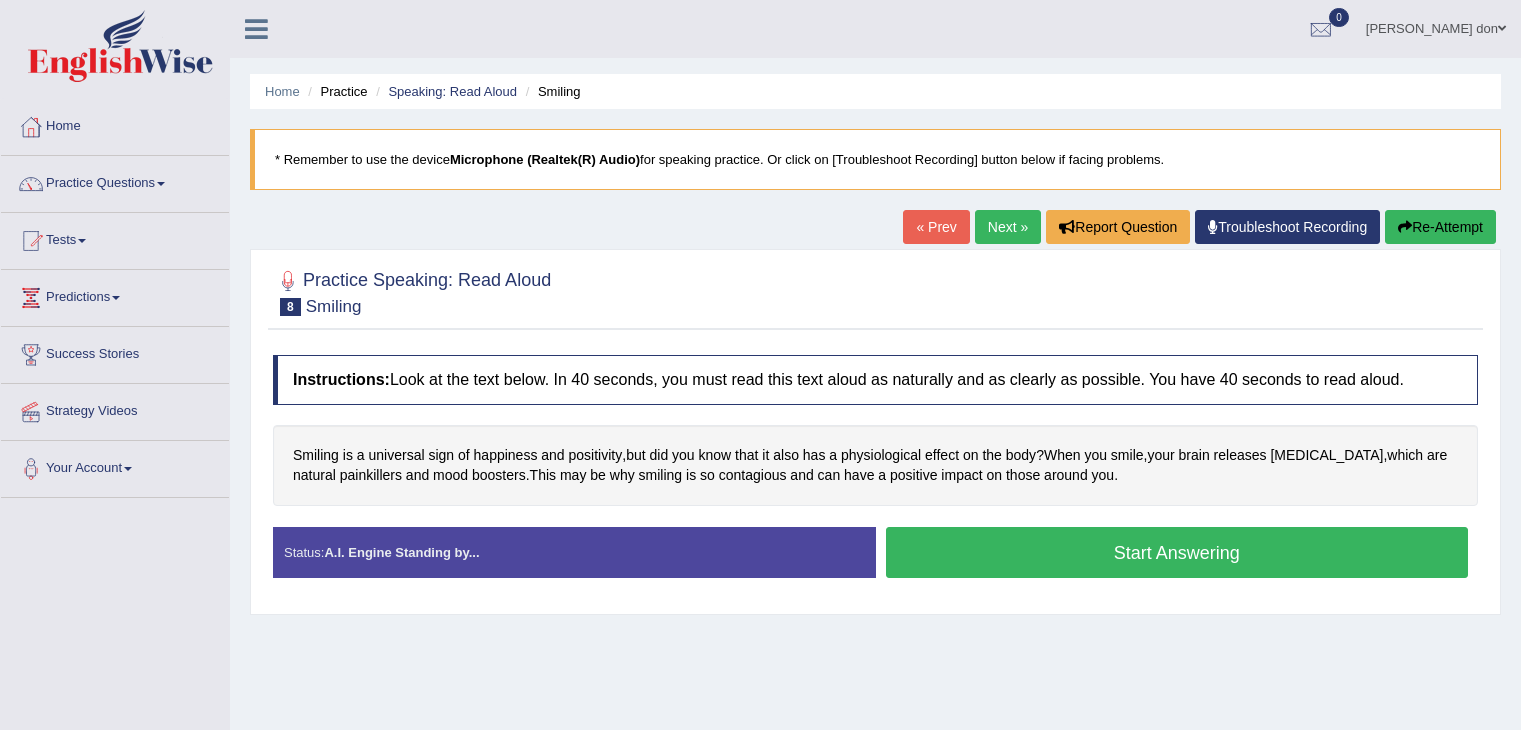 scroll, scrollTop: 0, scrollLeft: 0, axis: both 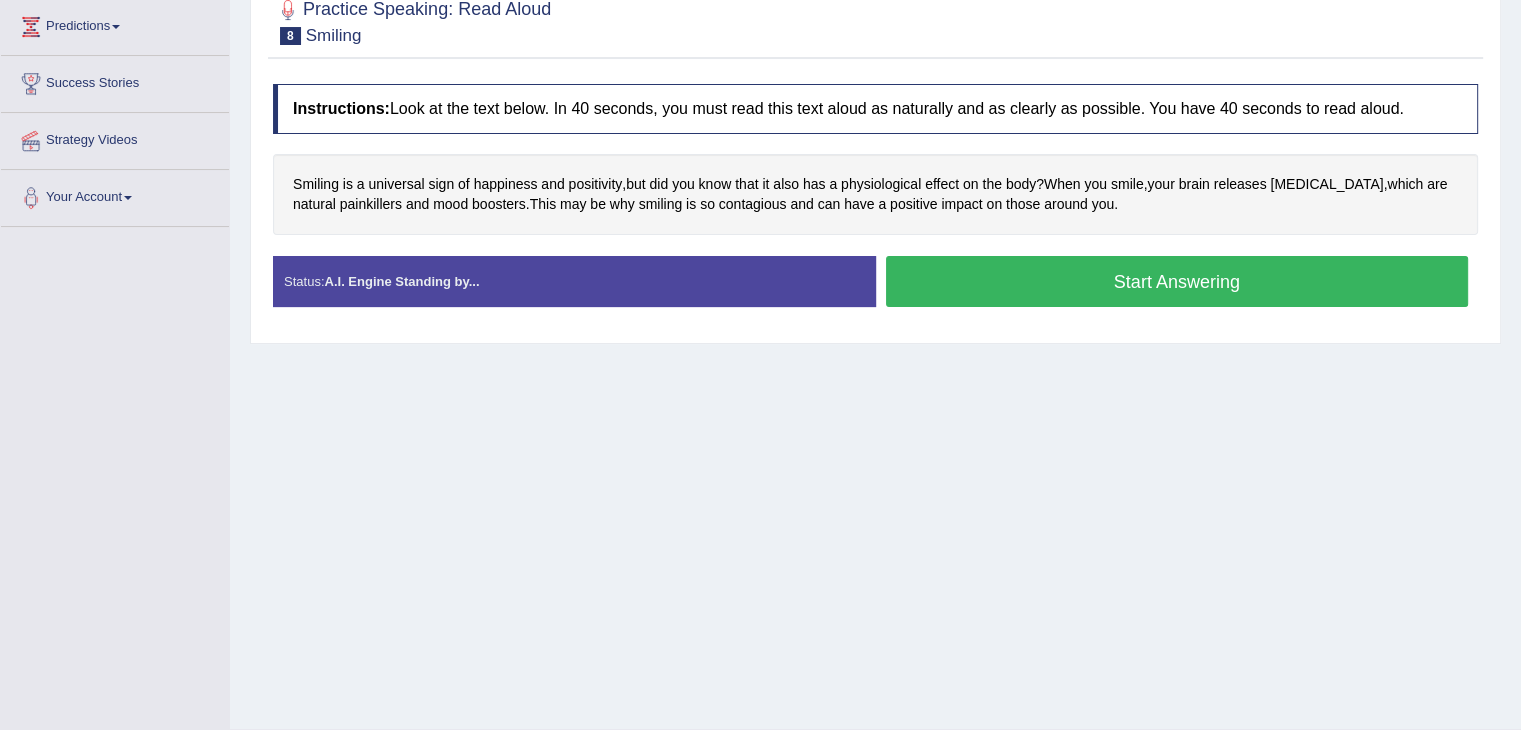 click on "Start Answering" at bounding box center (1177, 281) 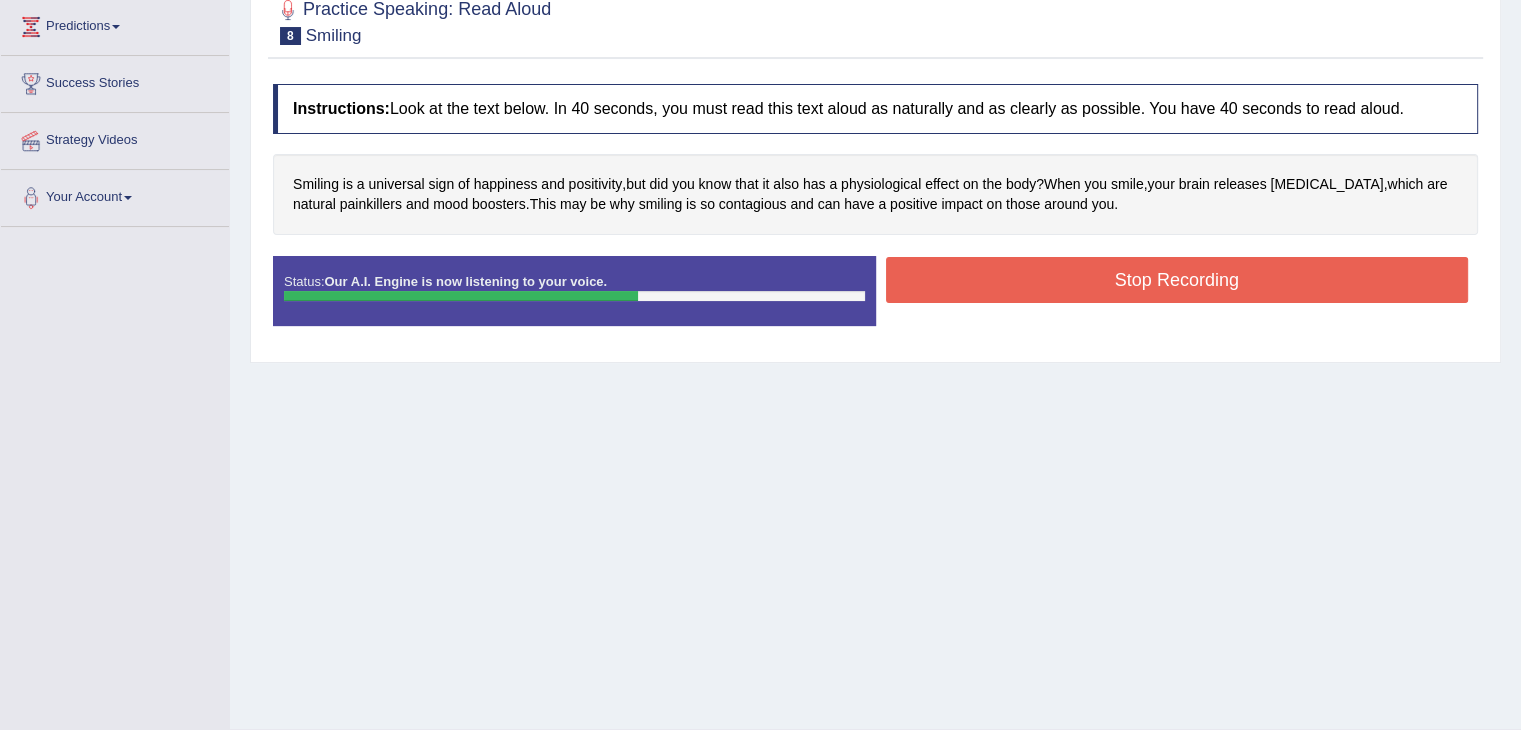 click on "Stop Recording" at bounding box center [1177, 280] 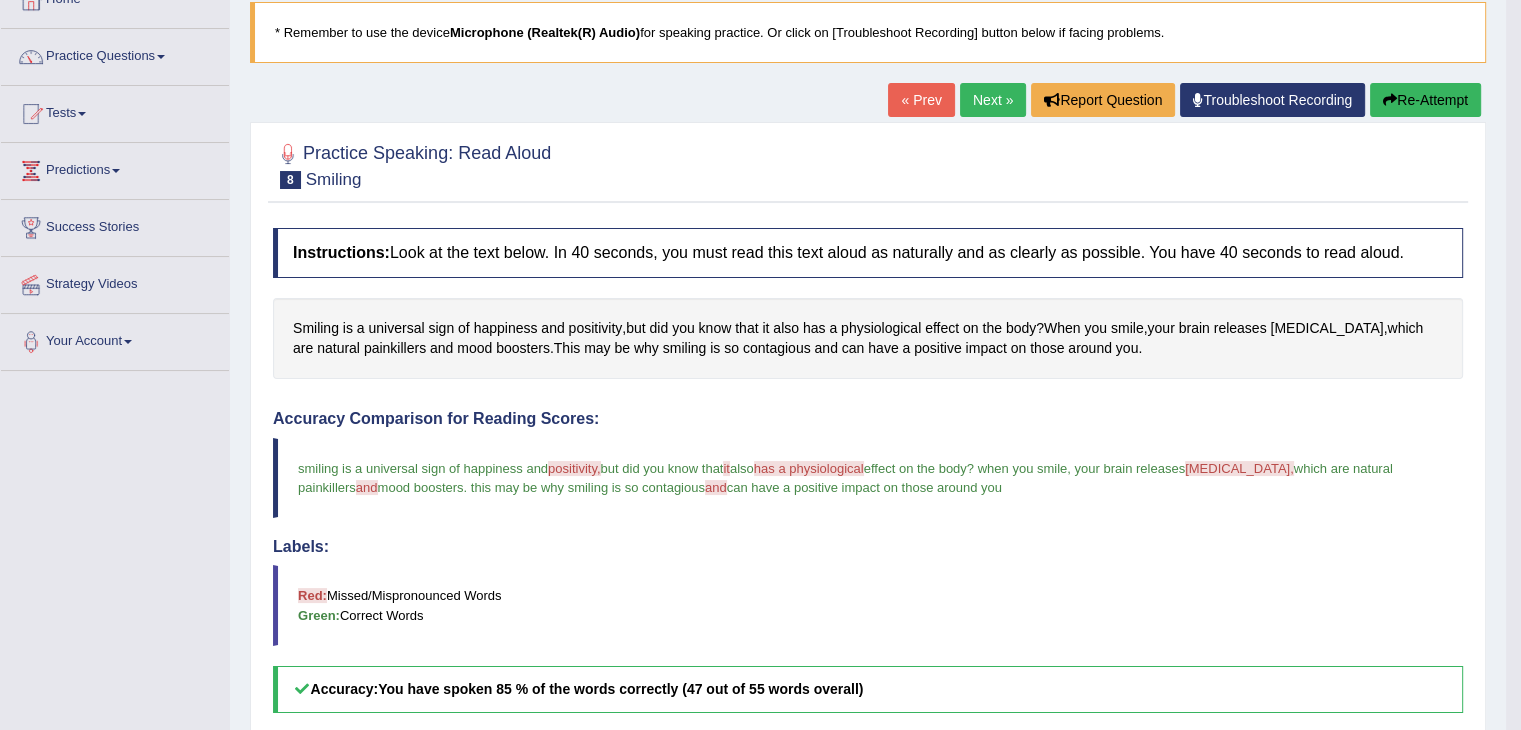 scroll, scrollTop: 0, scrollLeft: 0, axis: both 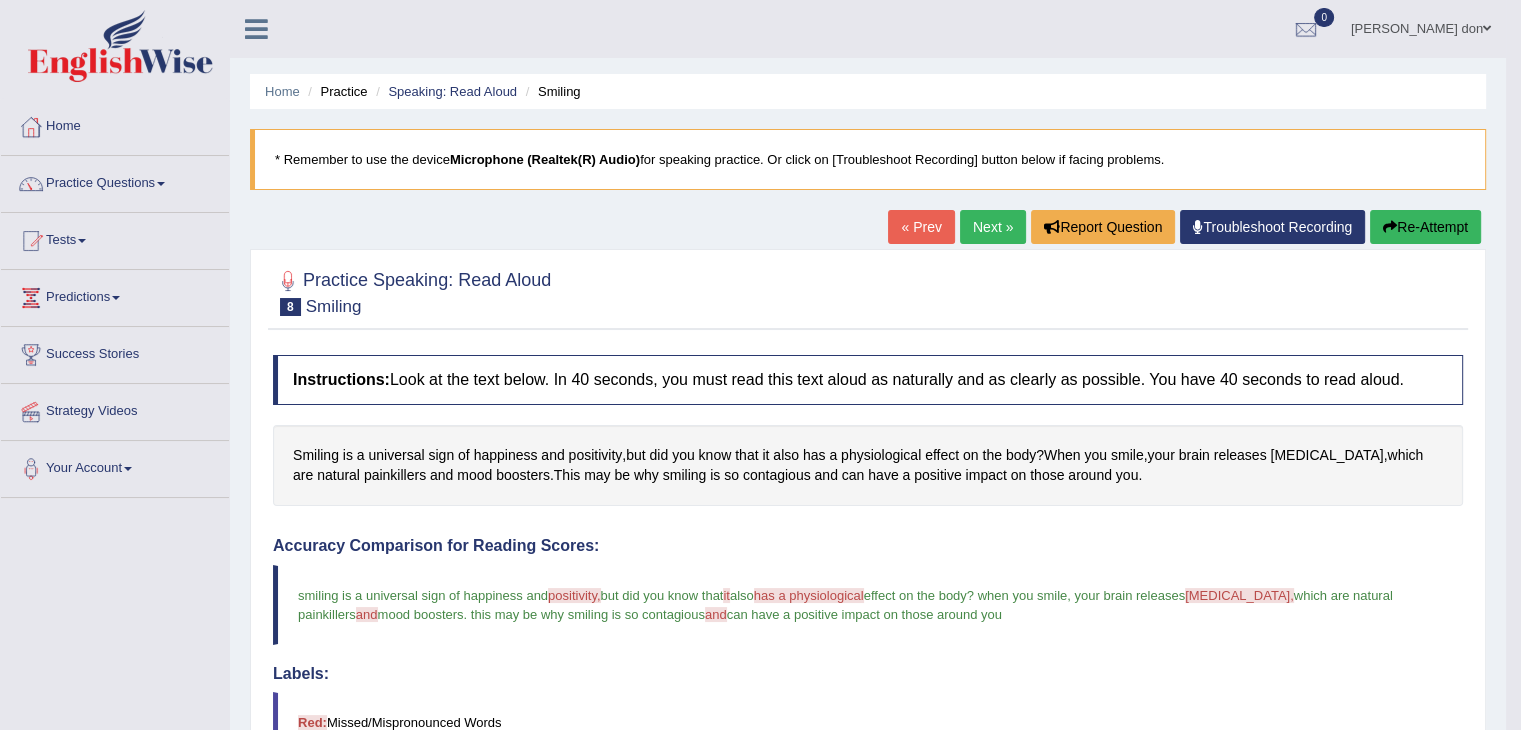 click on "Next »" at bounding box center (993, 227) 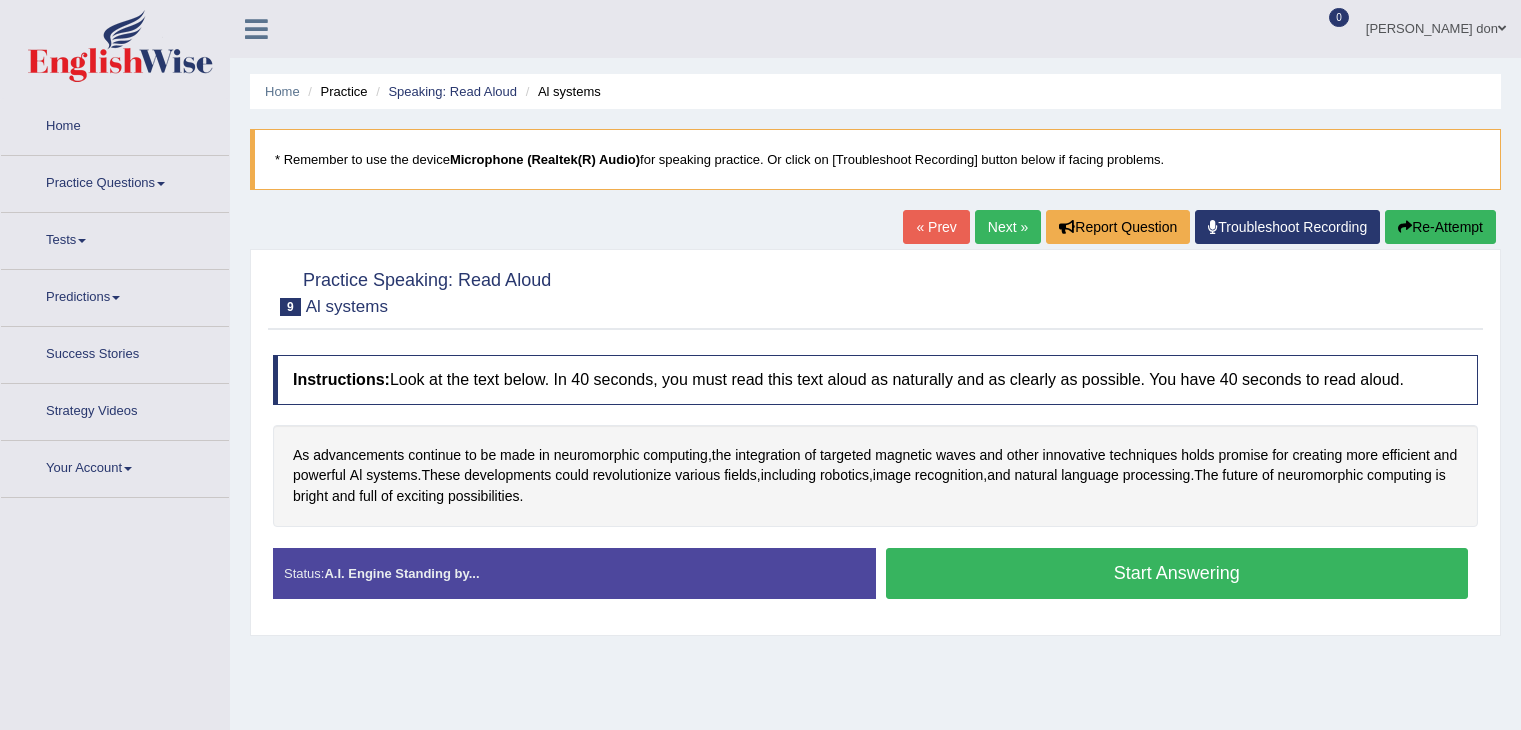 scroll, scrollTop: 0, scrollLeft: 0, axis: both 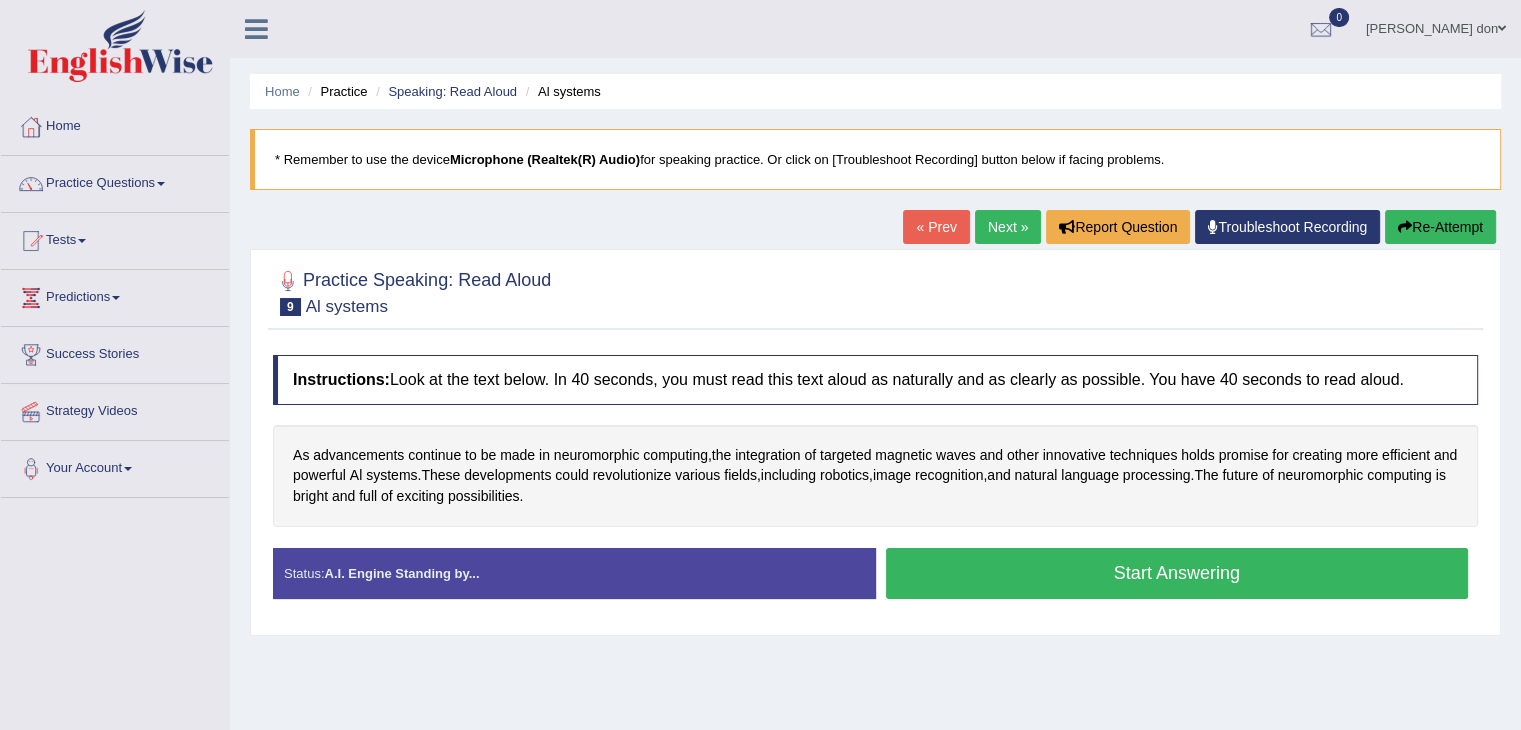 click on "Start Answering" at bounding box center [1177, 573] 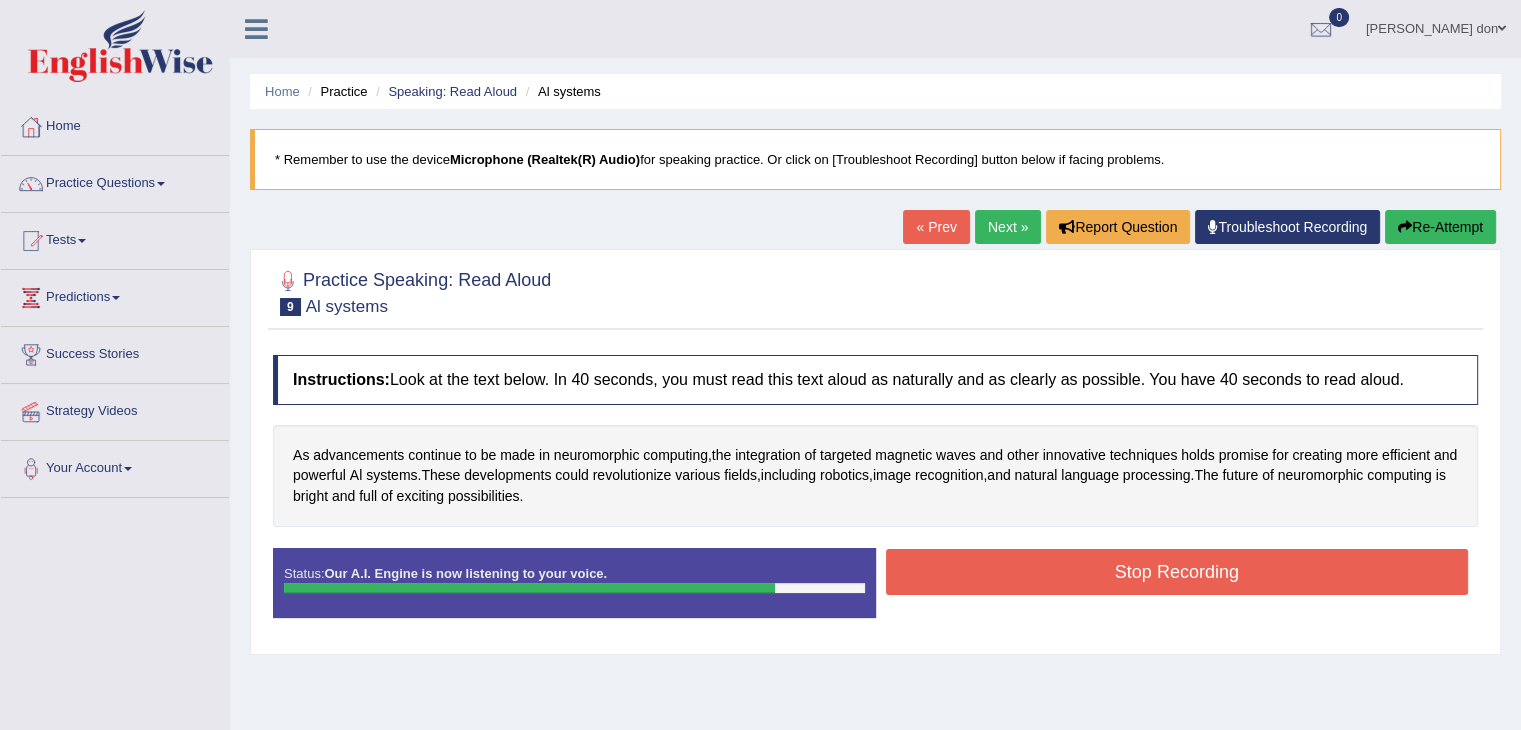 click on "Stop Recording" at bounding box center (1177, 572) 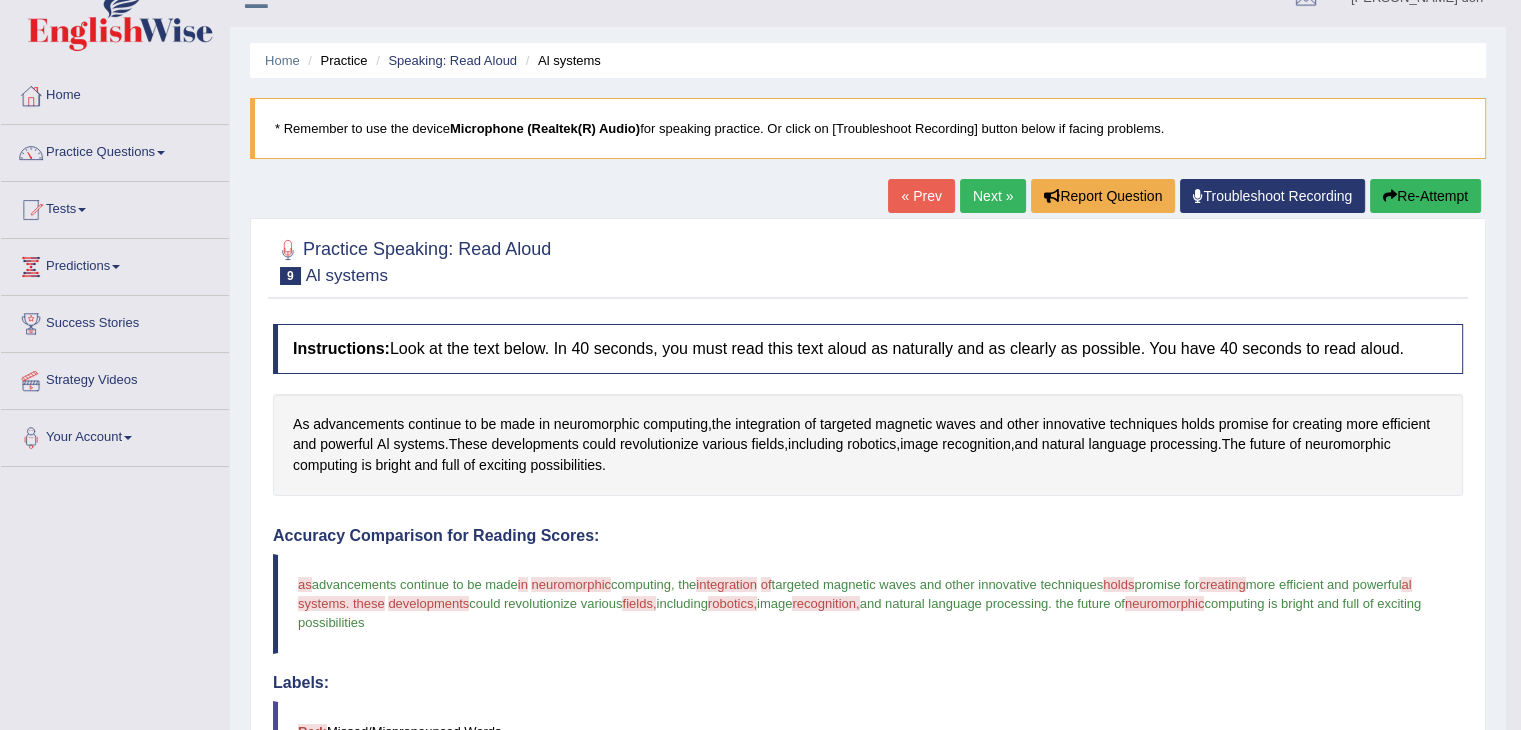 scroll, scrollTop: 32, scrollLeft: 0, axis: vertical 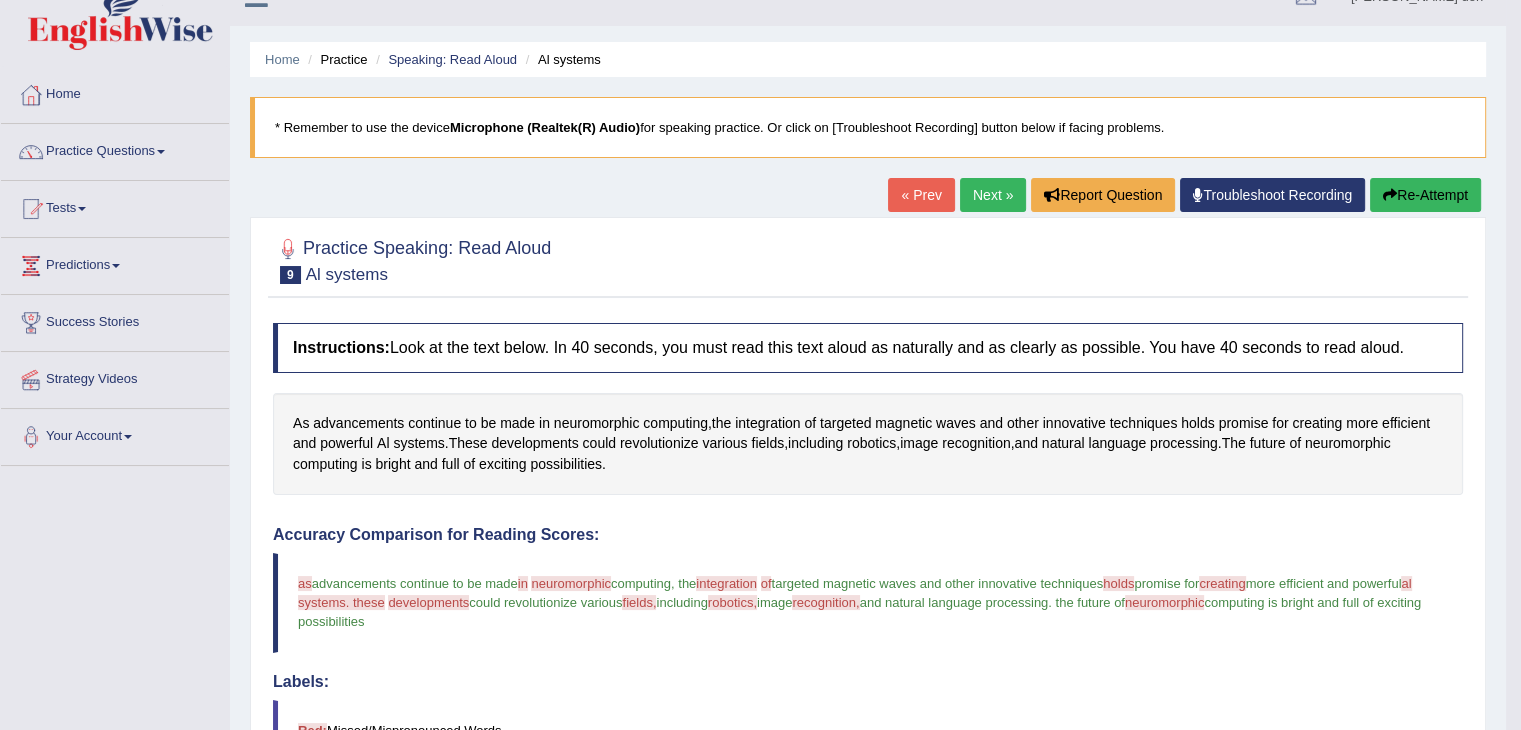 click on "Next »" at bounding box center [993, 195] 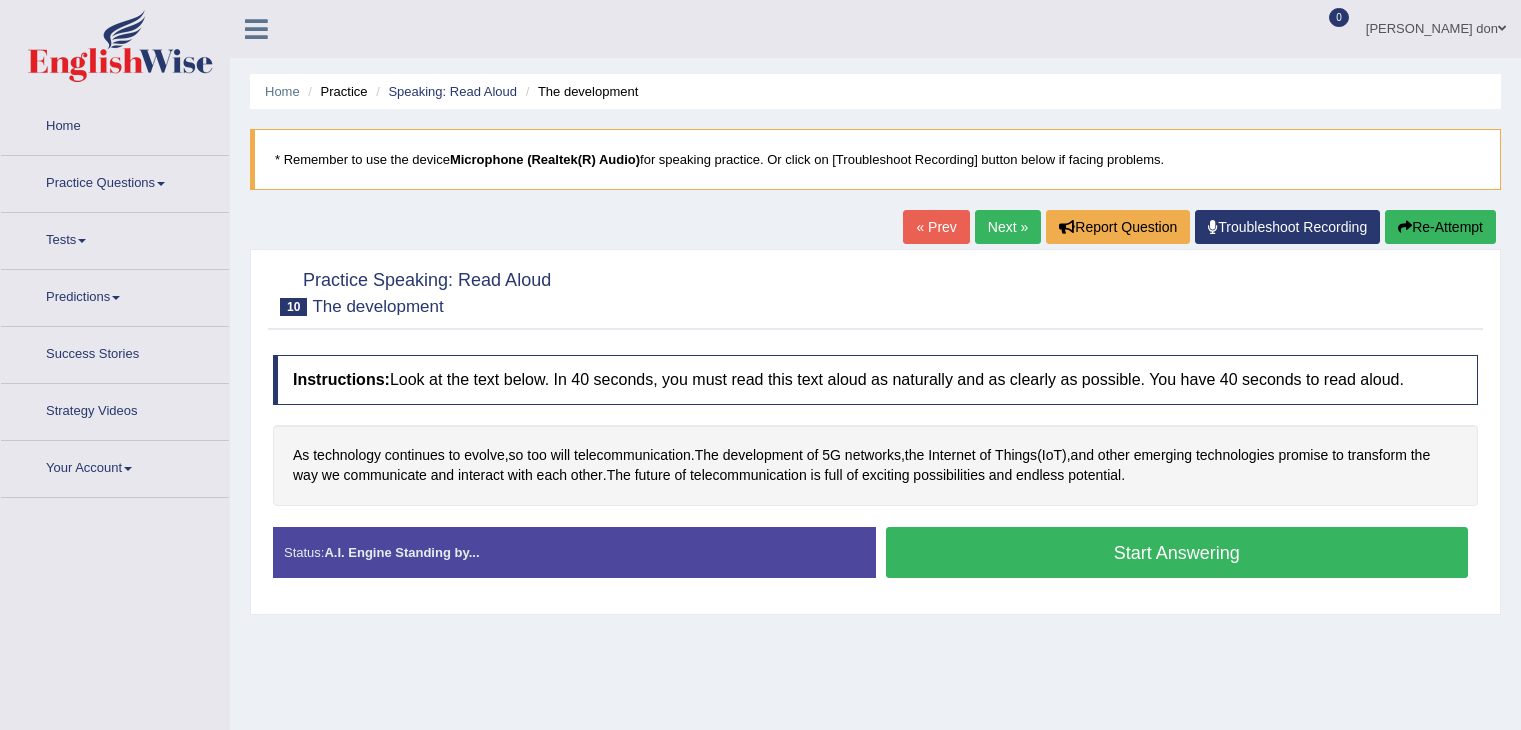 scroll, scrollTop: 0, scrollLeft: 0, axis: both 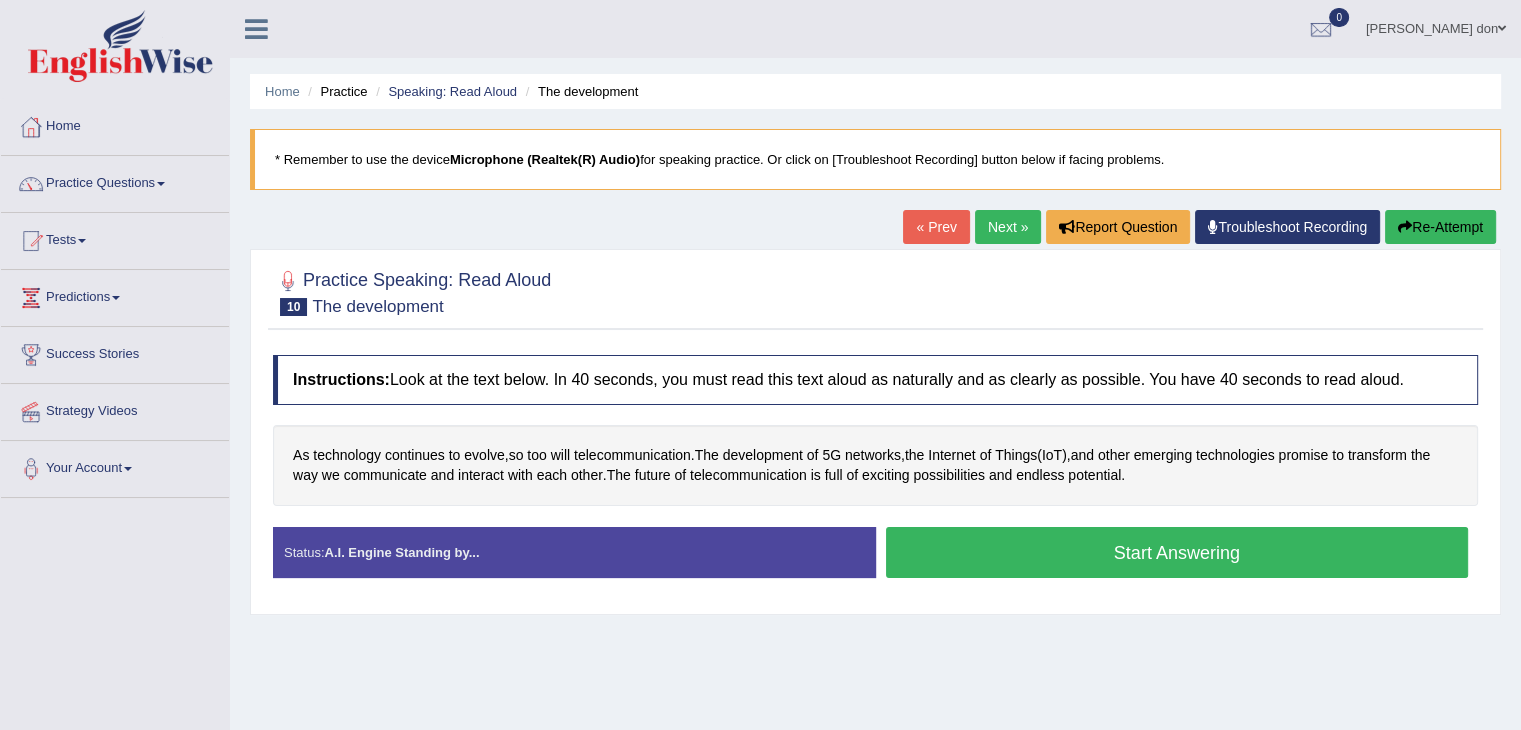 click on "Start Answering" at bounding box center (1177, 552) 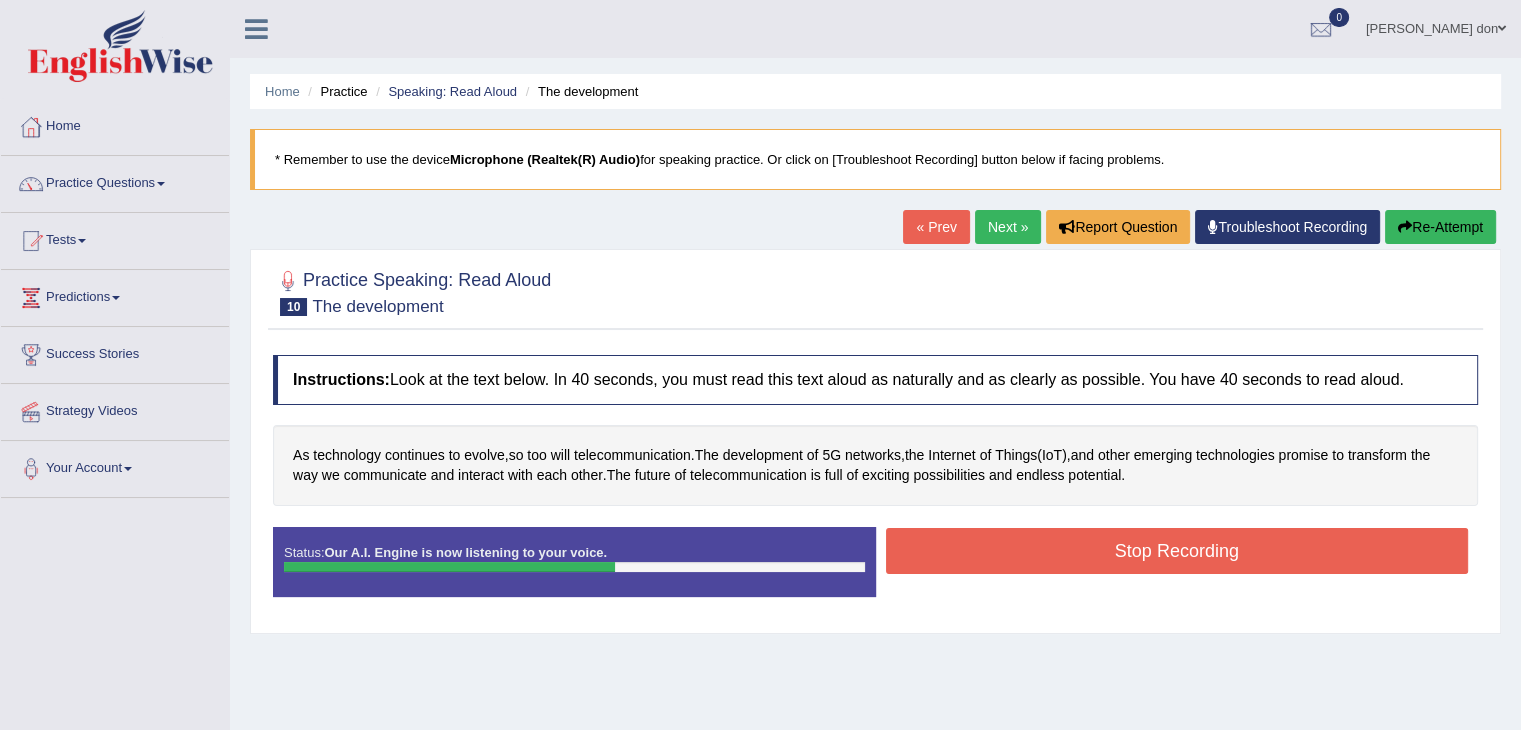 click on "Stop Recording" at bounding box center [1177, 551] 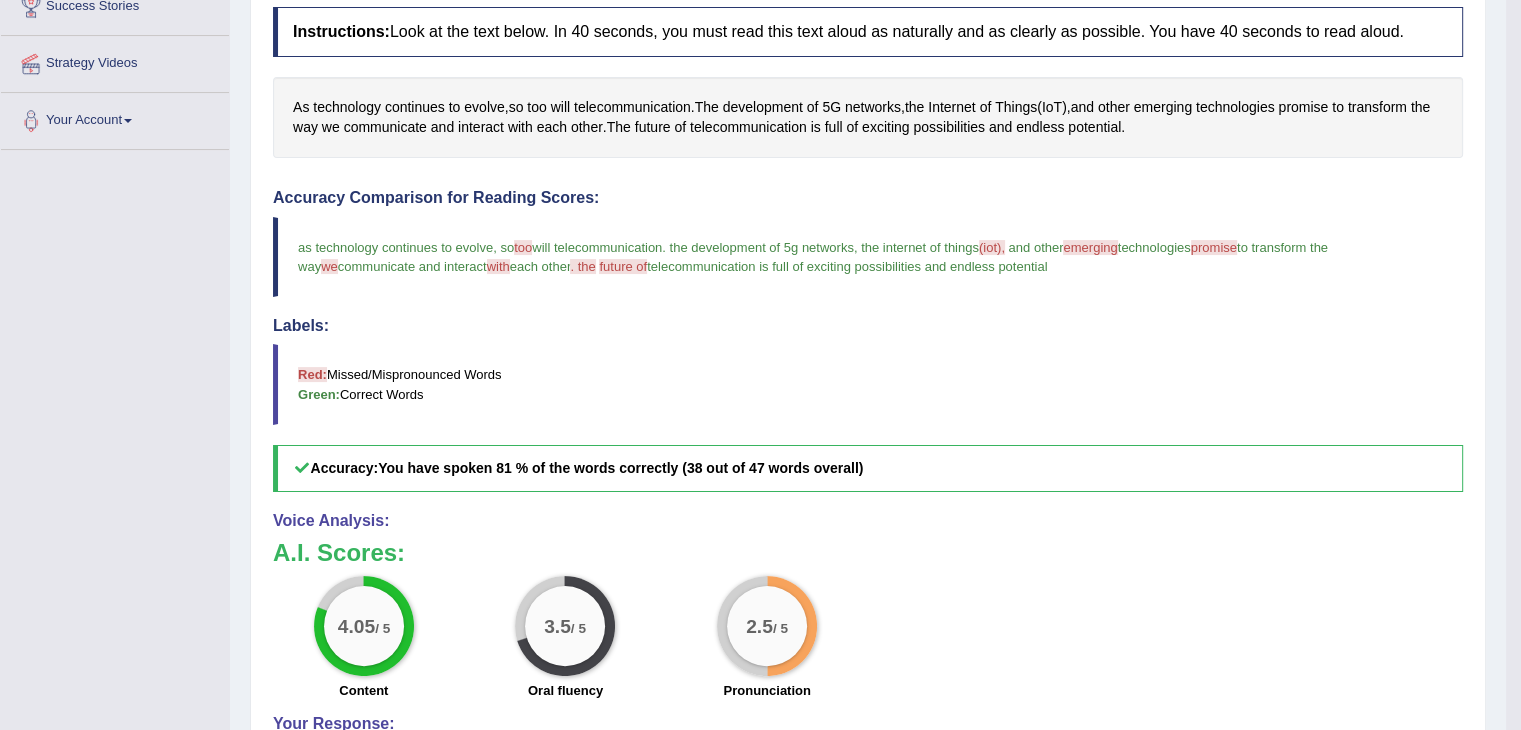 scroll, scrollTop: 576, scrollLeft: 0, axis: vertical 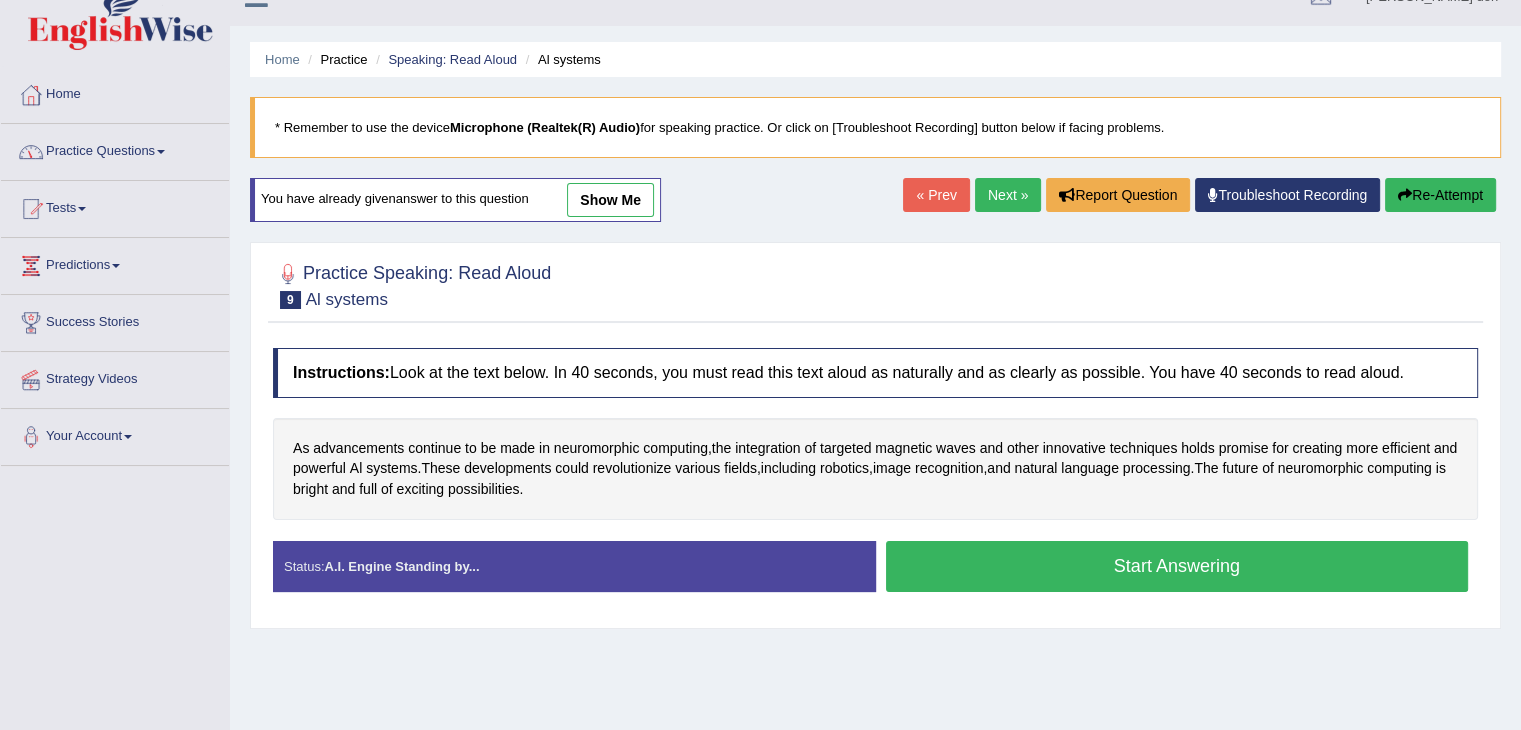 click on "Practice Questions" at bounding box center [115, 149] 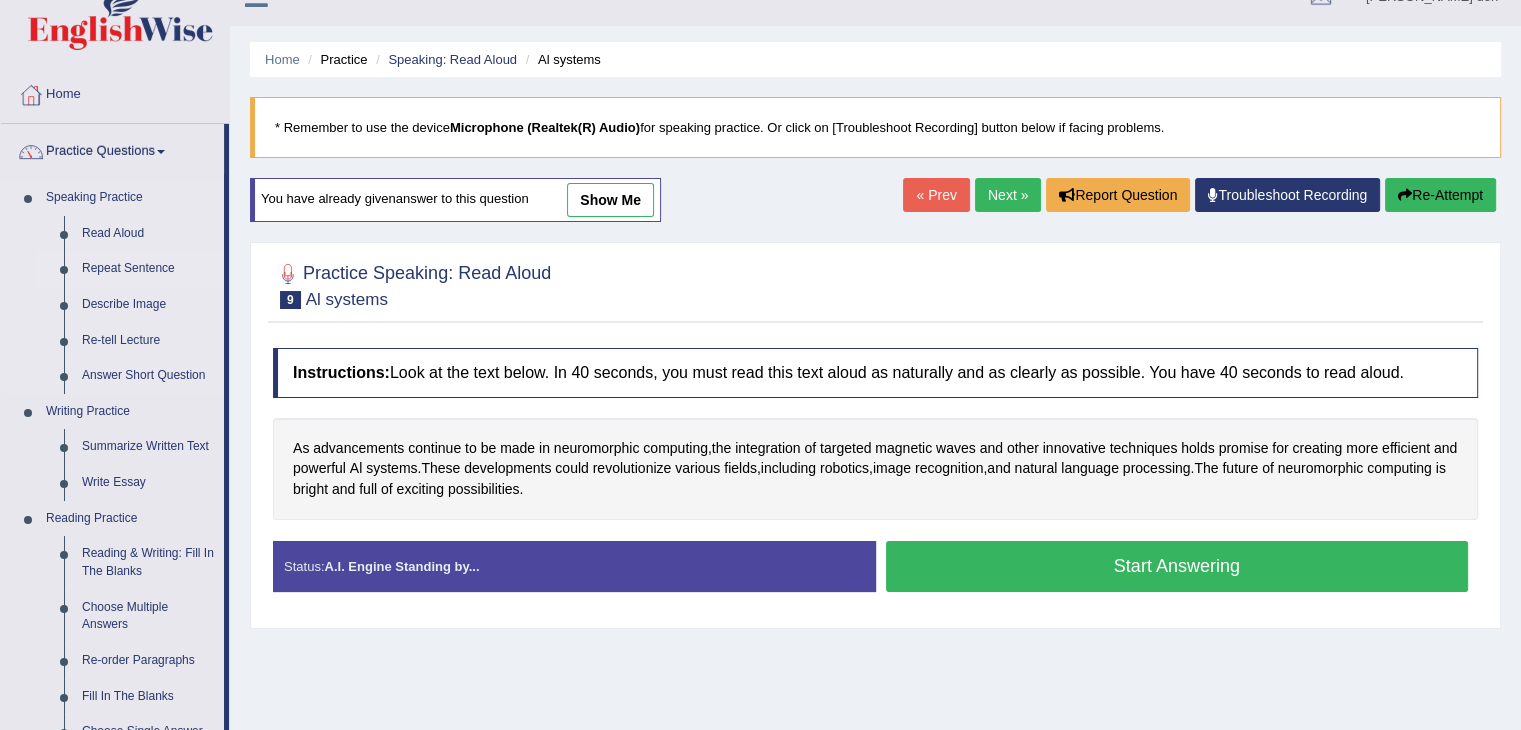 click on "Repeat Sentence" at bounding box center (148, 269) 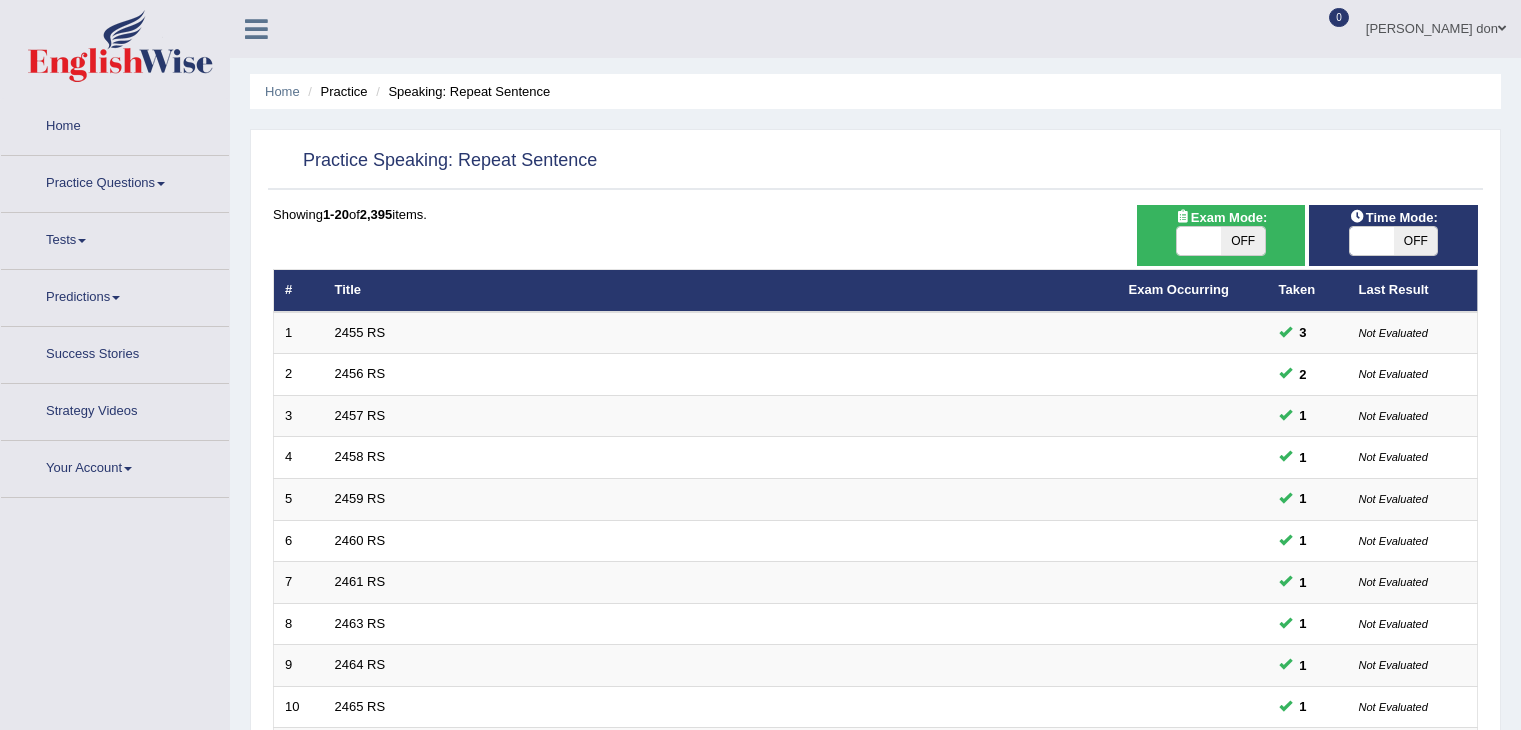 scroll, scrollTop: 0, scrollLeft: 0, axis: both 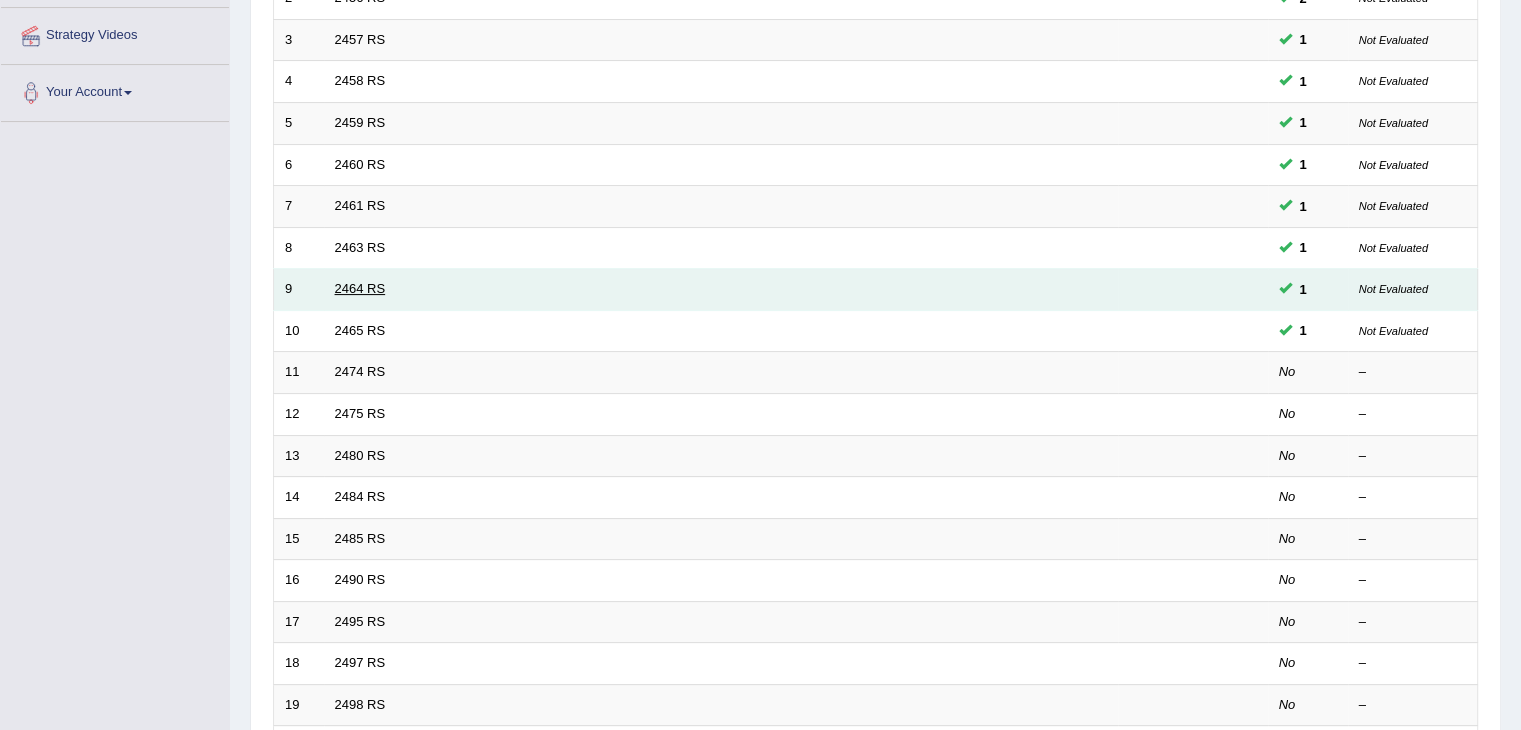 click on "2464 RS" at bounding box center (360, 288) 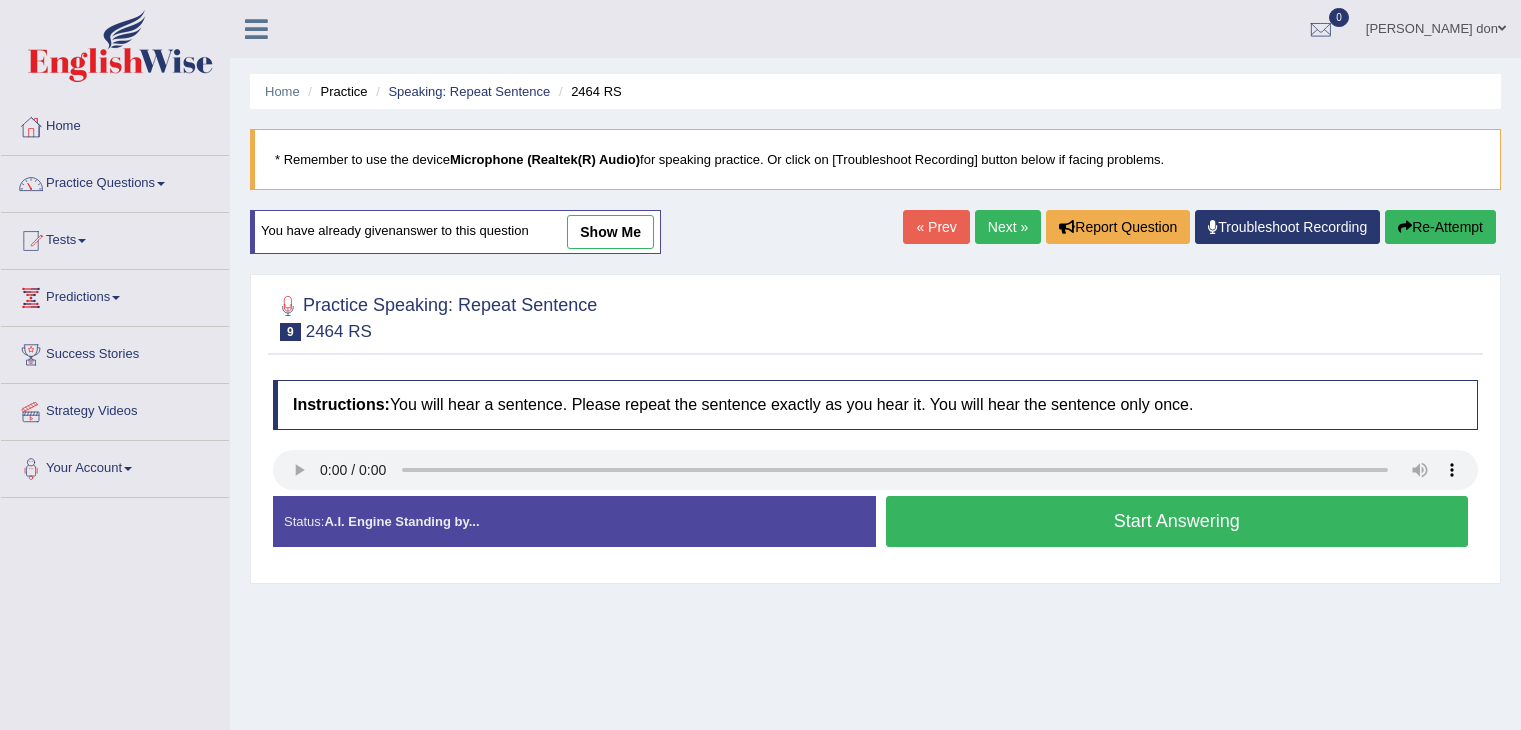 scroll, scrollTop: 0, scrollLeft: 0, axis: both 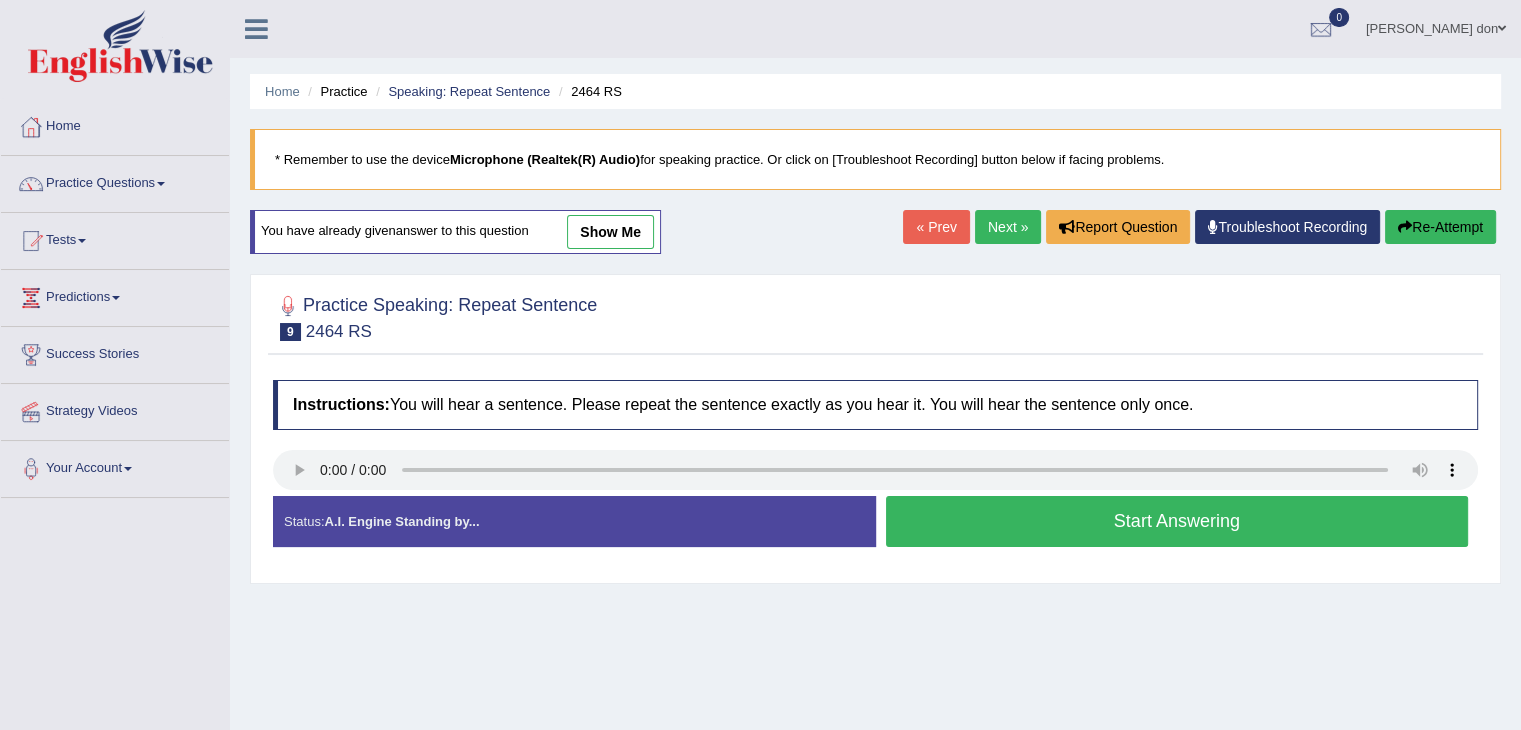 click on "Start Answering" at bounding box center (1177, 521) 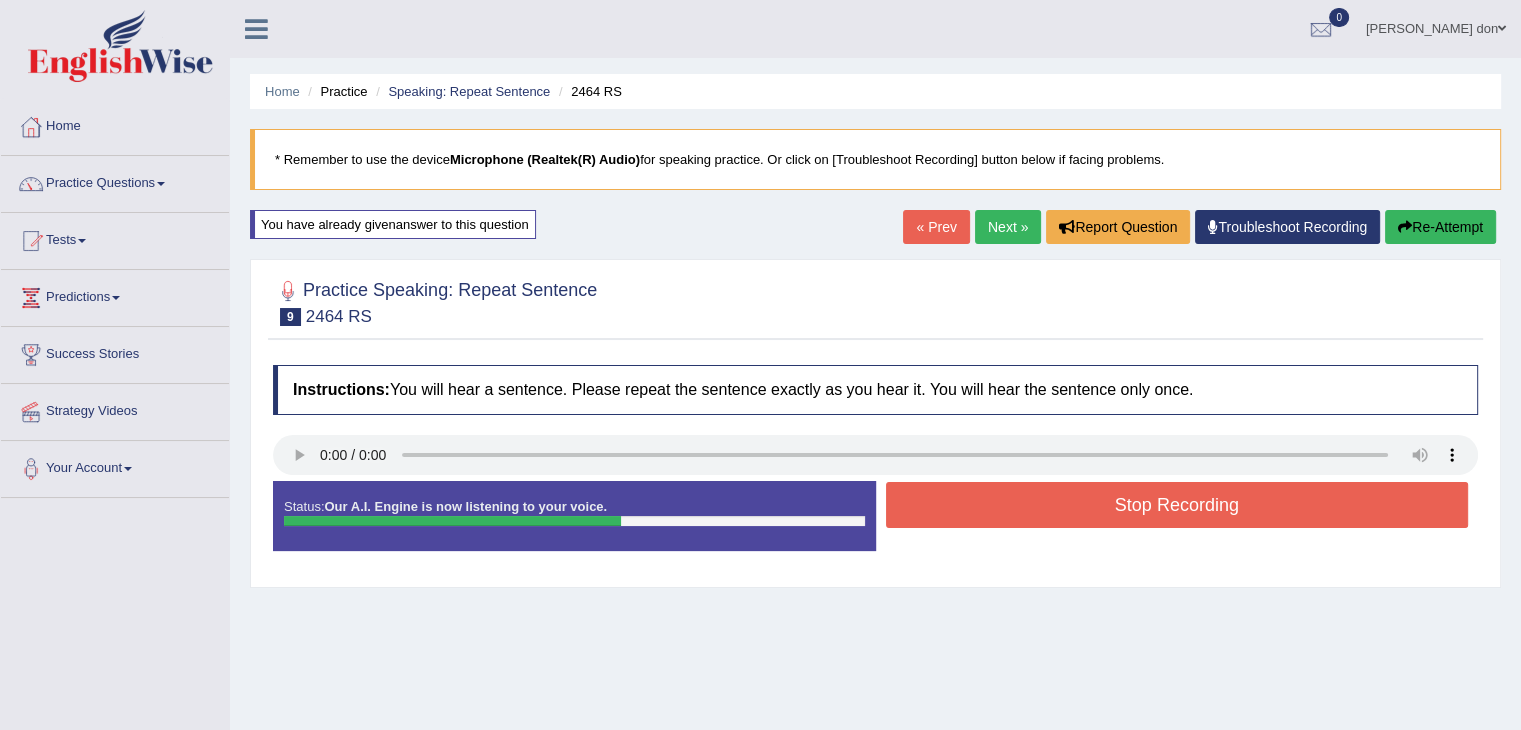 click on "Stop Recording" at bounding box center (1177, 505) 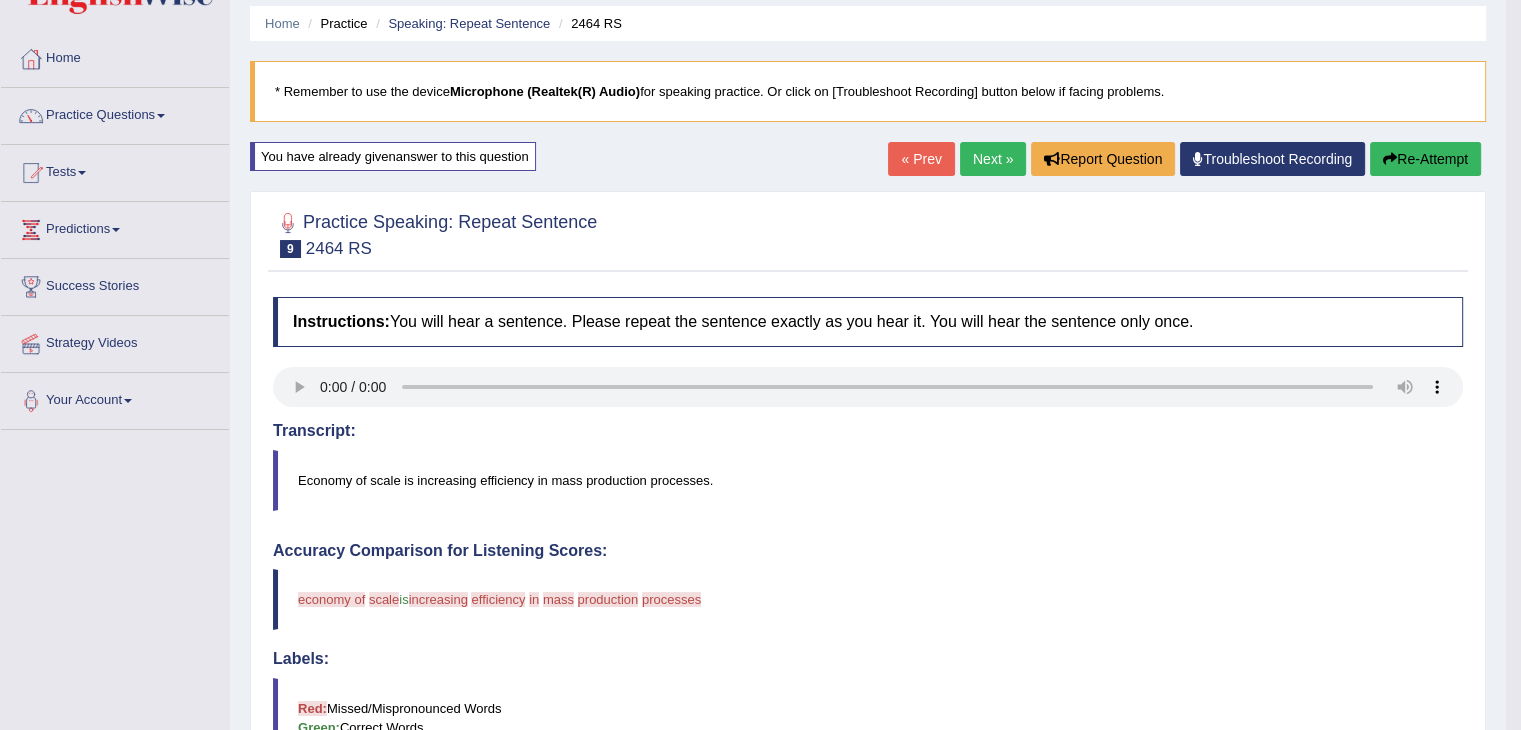scroll, scrollTop: 0, scrollLeft: 0, axis: both 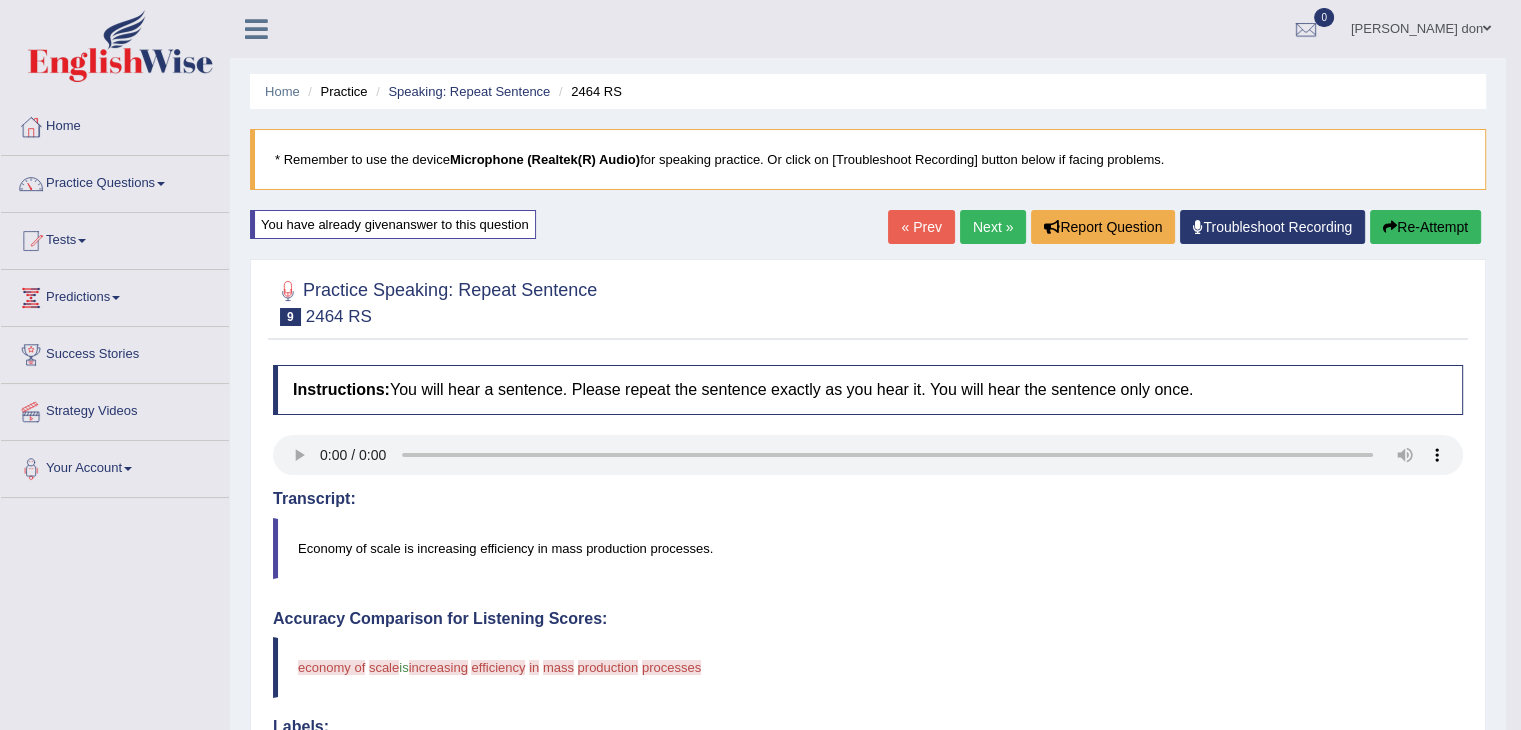 click at bounding box center (116, 298) 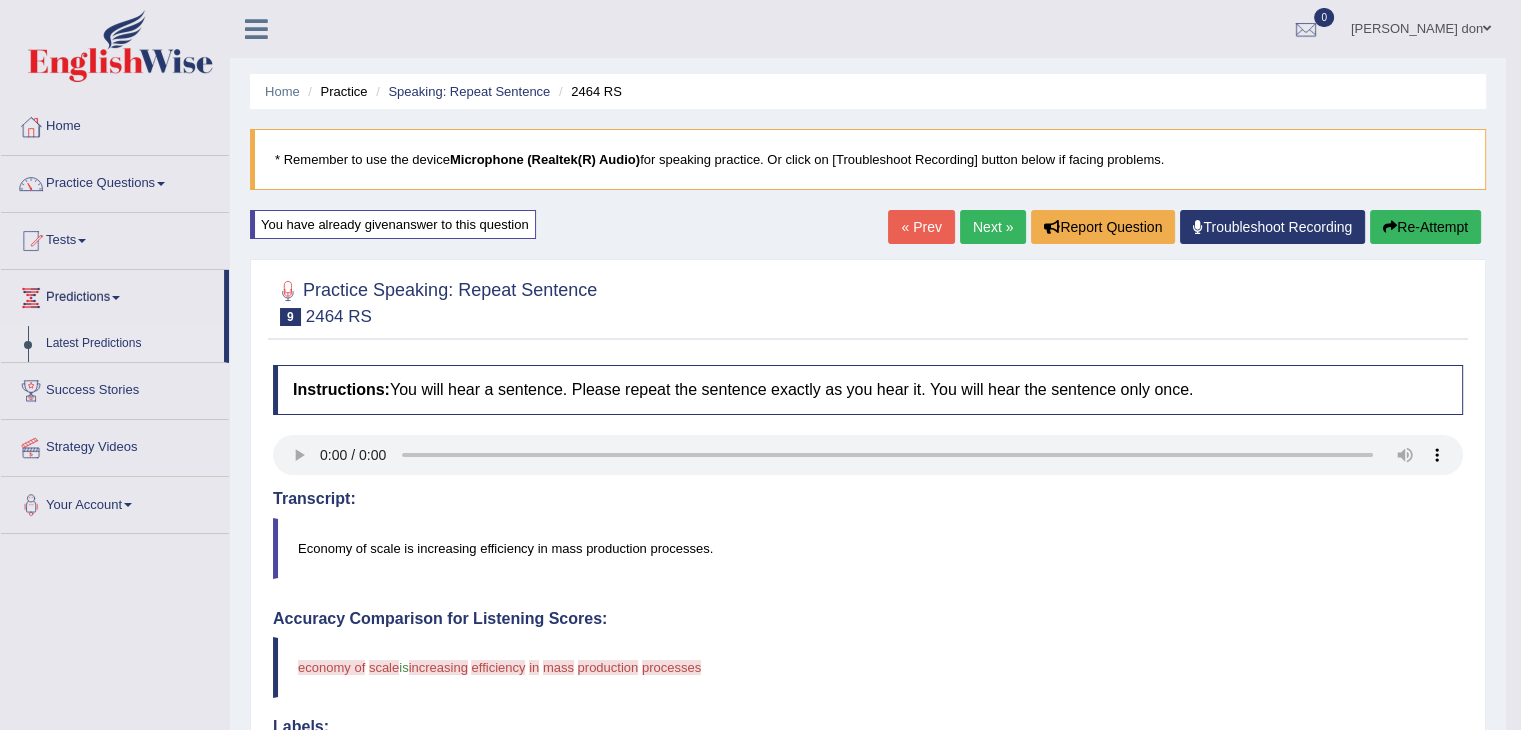 click on "Latest Predictions" at bounding box center (130, 344) 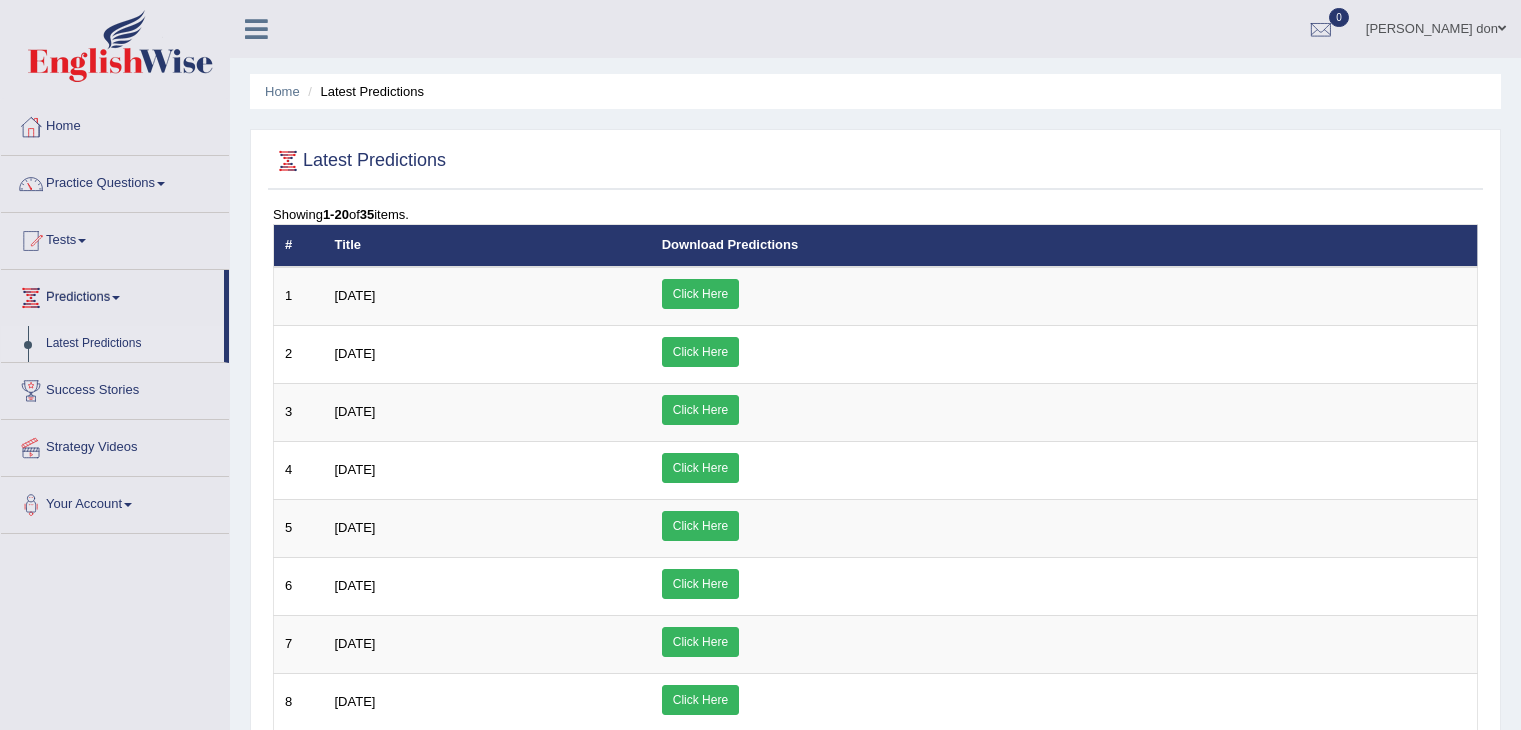 scroll, scrollTop: 0, scrollLeft: 0, axis: both 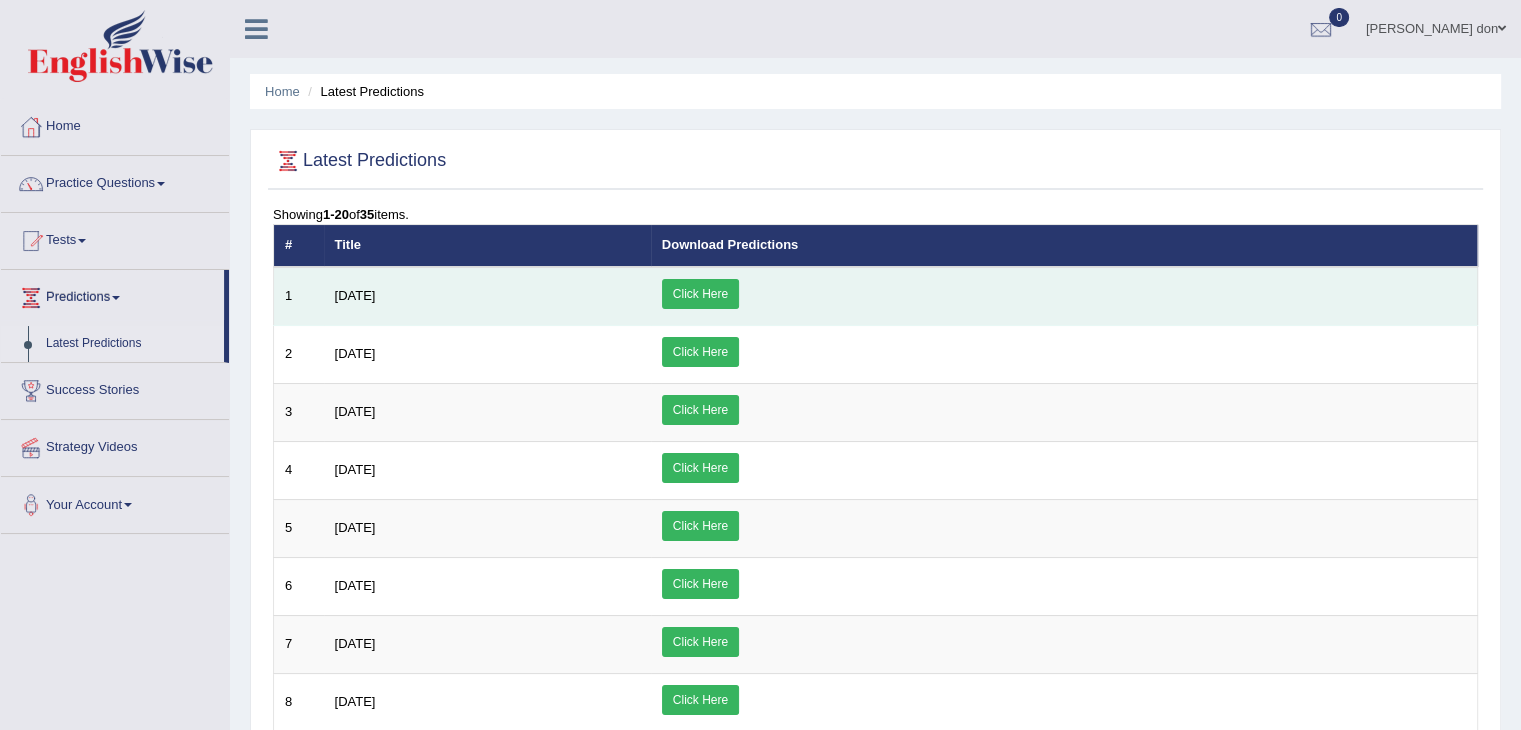 click on "Click Here" at bounding box center (700, 294) 